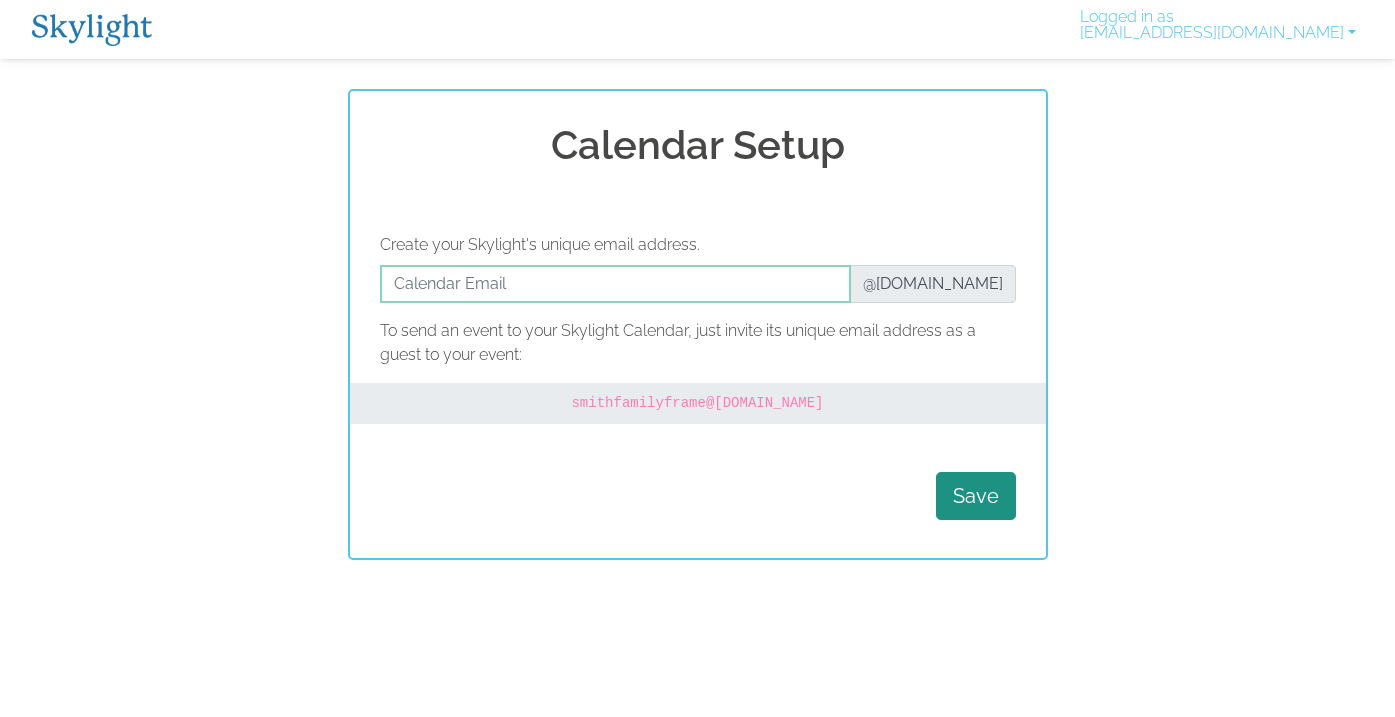 scroll, scrollTop: 0, scrollLeft: 0, axis: both 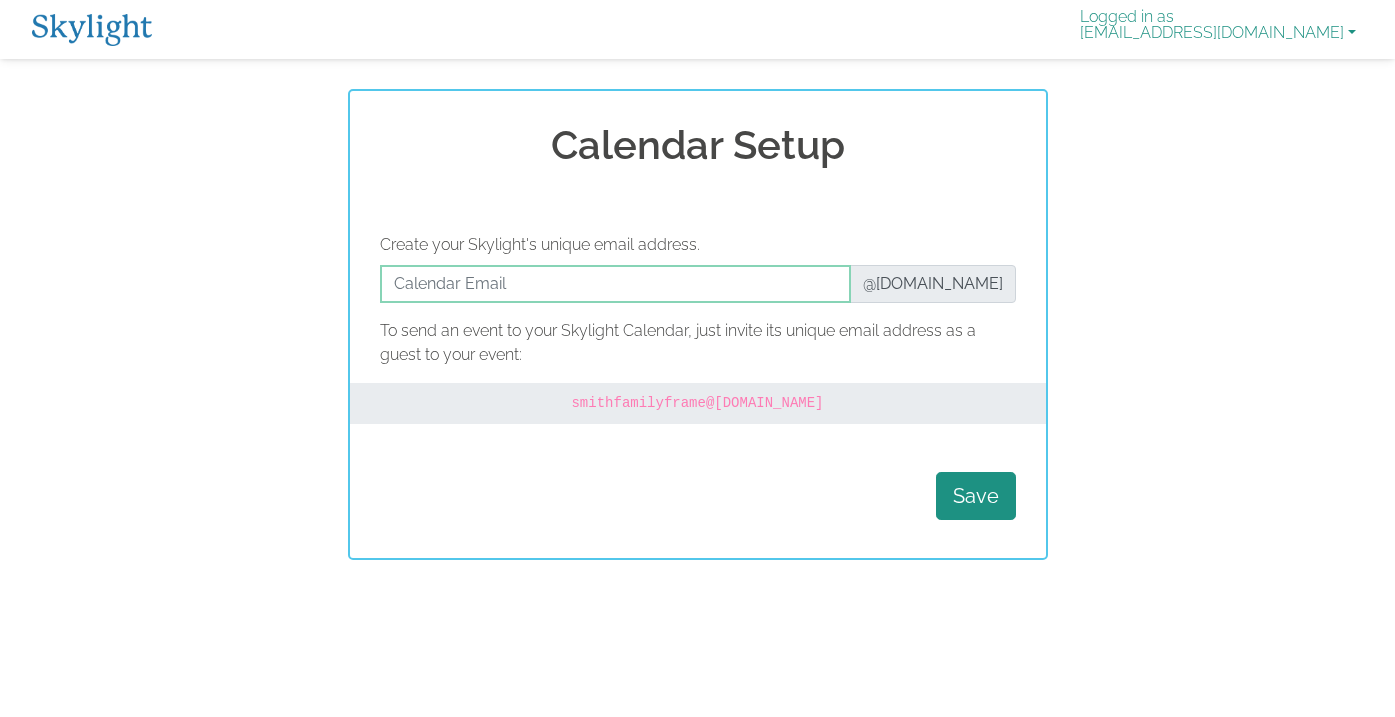 click on "Logged in as eknoska@gmail.com" at bounding box center (1218, 29) 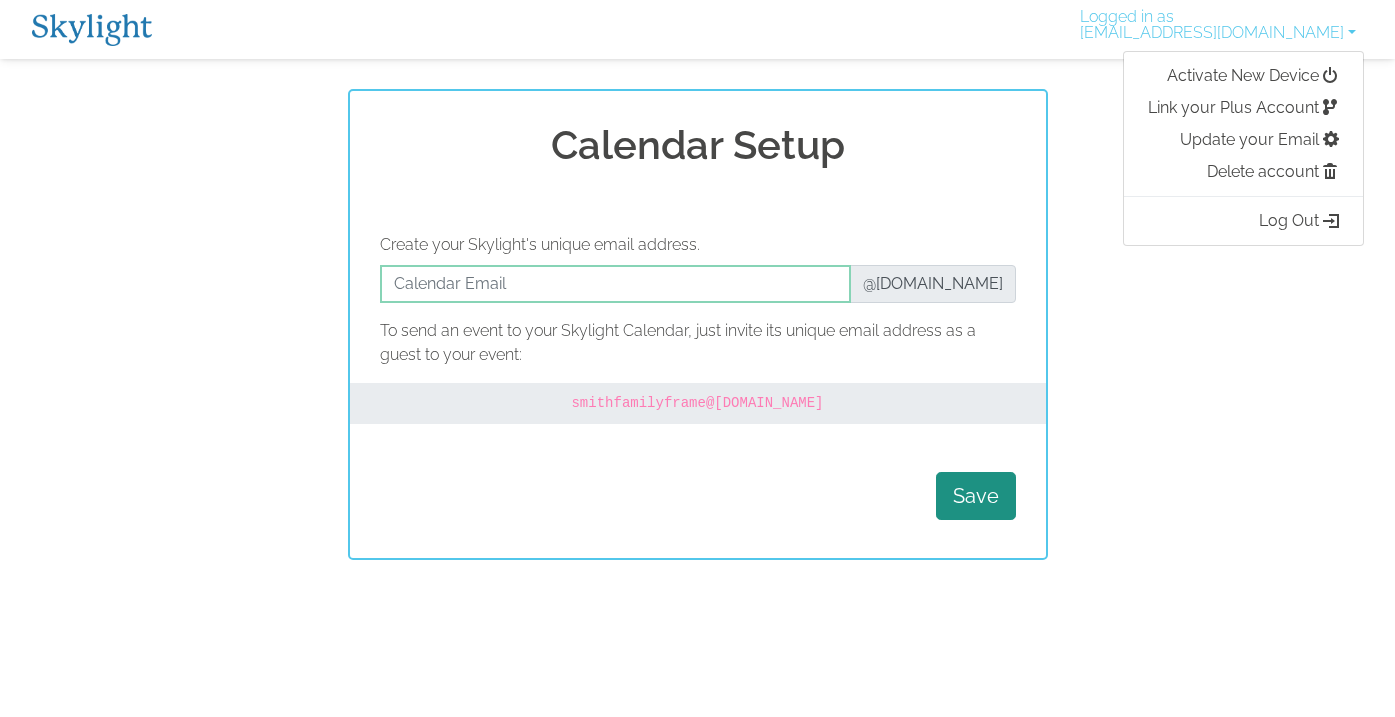 click at bounding box center (92, 30) 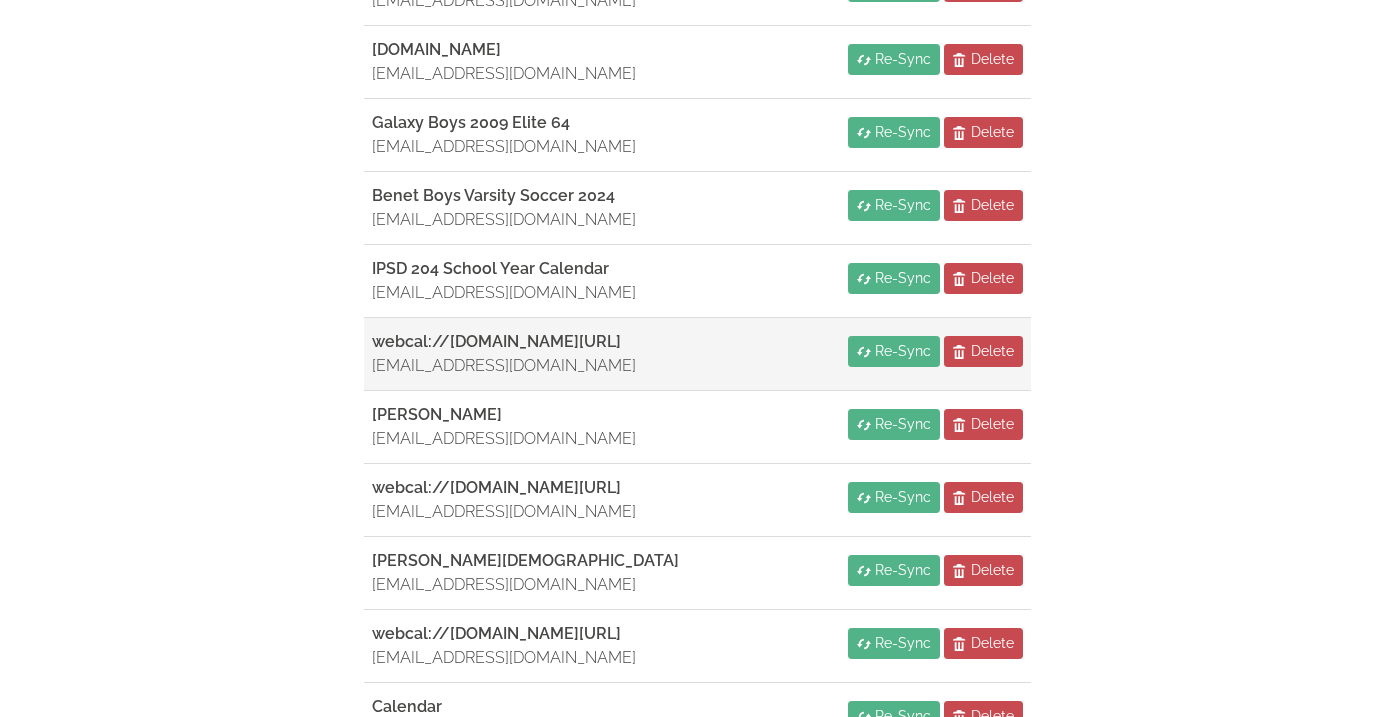 scroll, scrollTop: 663, scrollLeft: 0, axis: vertical 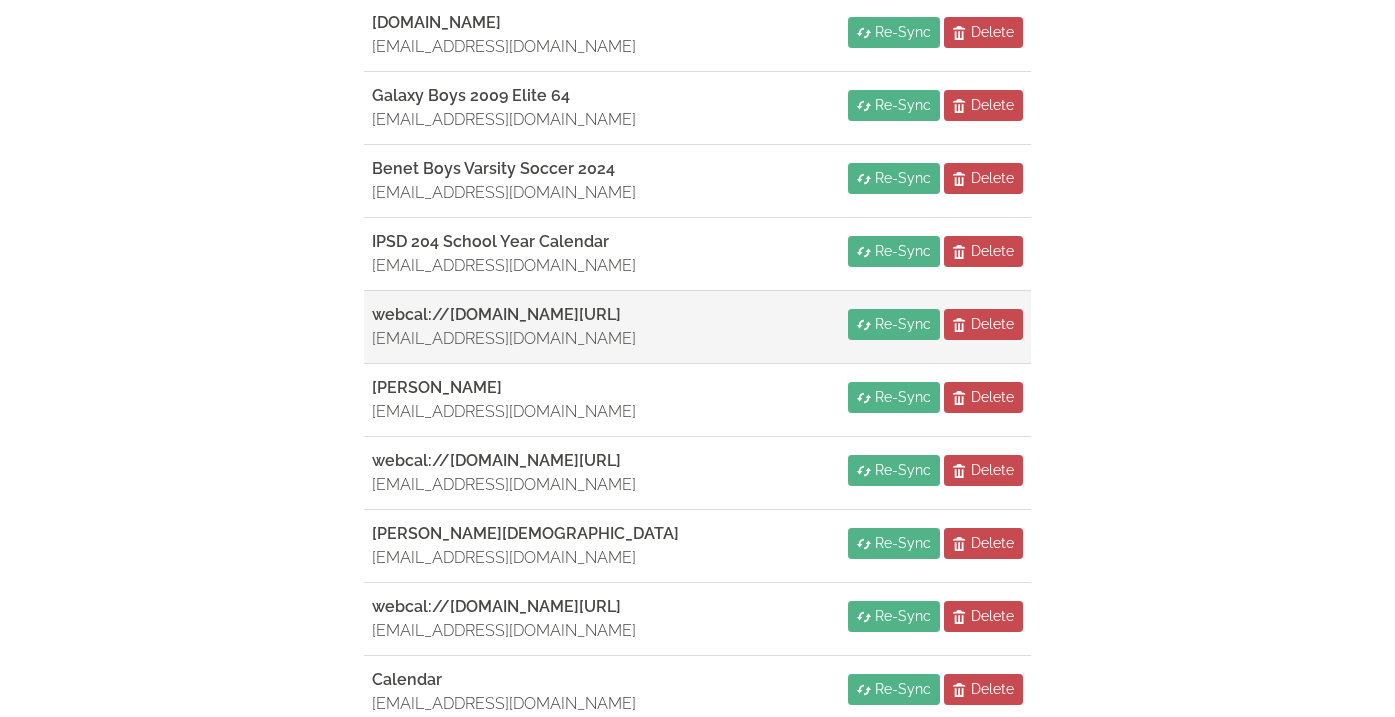click on "webcal://[DOMAIN_NAME][URL]" at bounding box center (496, 314) 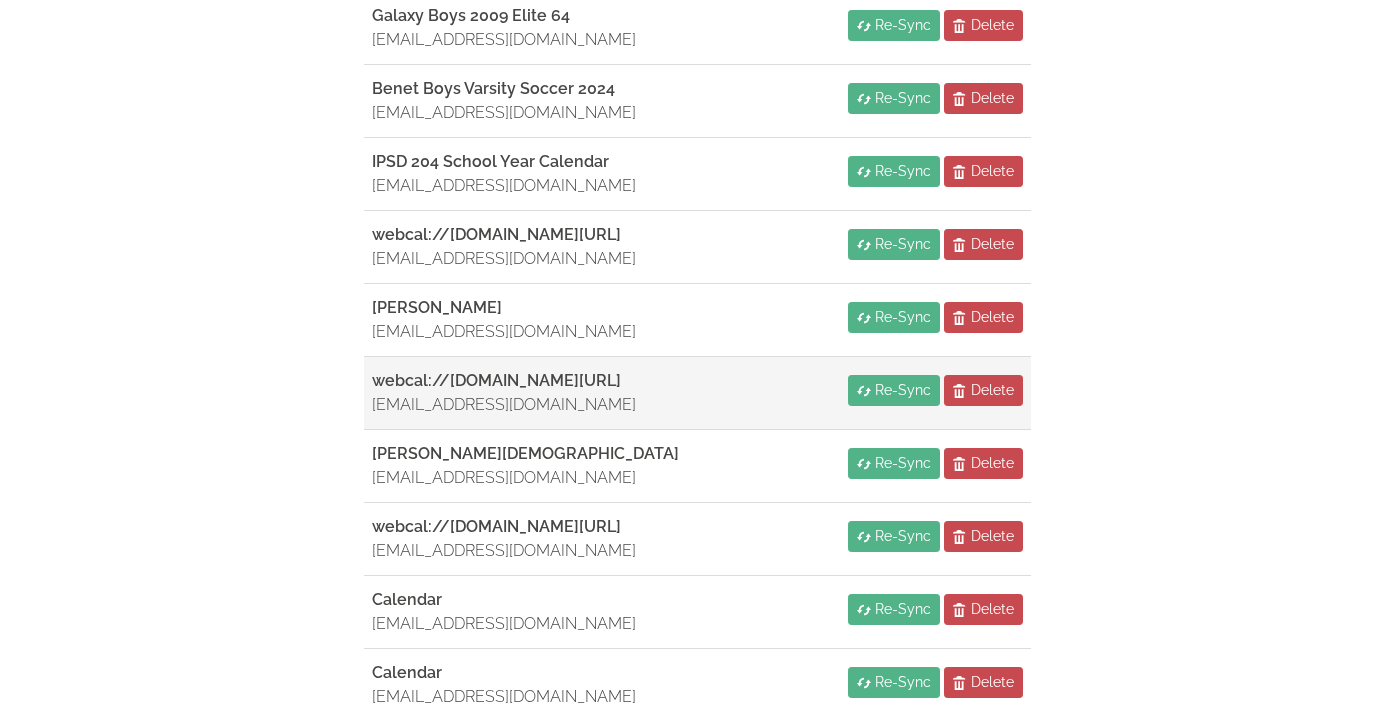 scroll, scrollTop: 744, scrollLeft: 0, axis: vertical 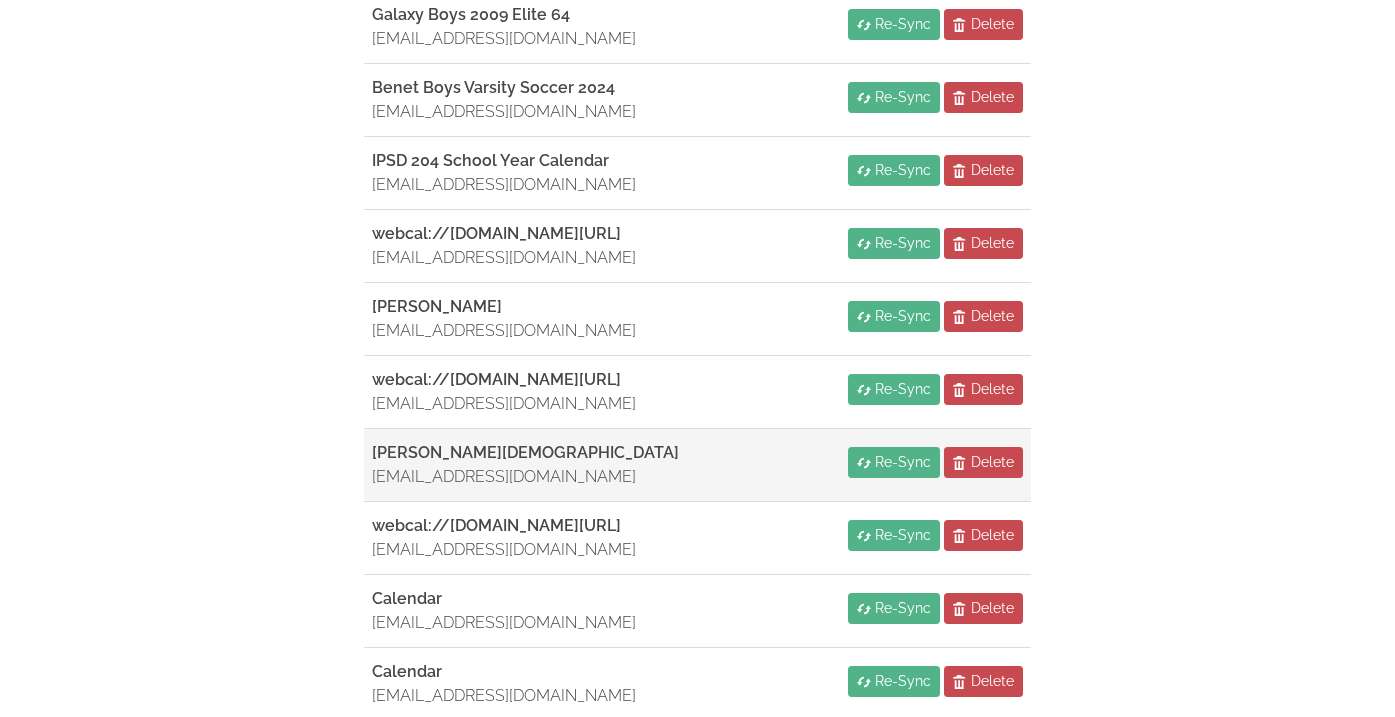 click on "[EMAIL_ADDRESS][DOMAIN_NAME]" at bounding box center [525, 477] 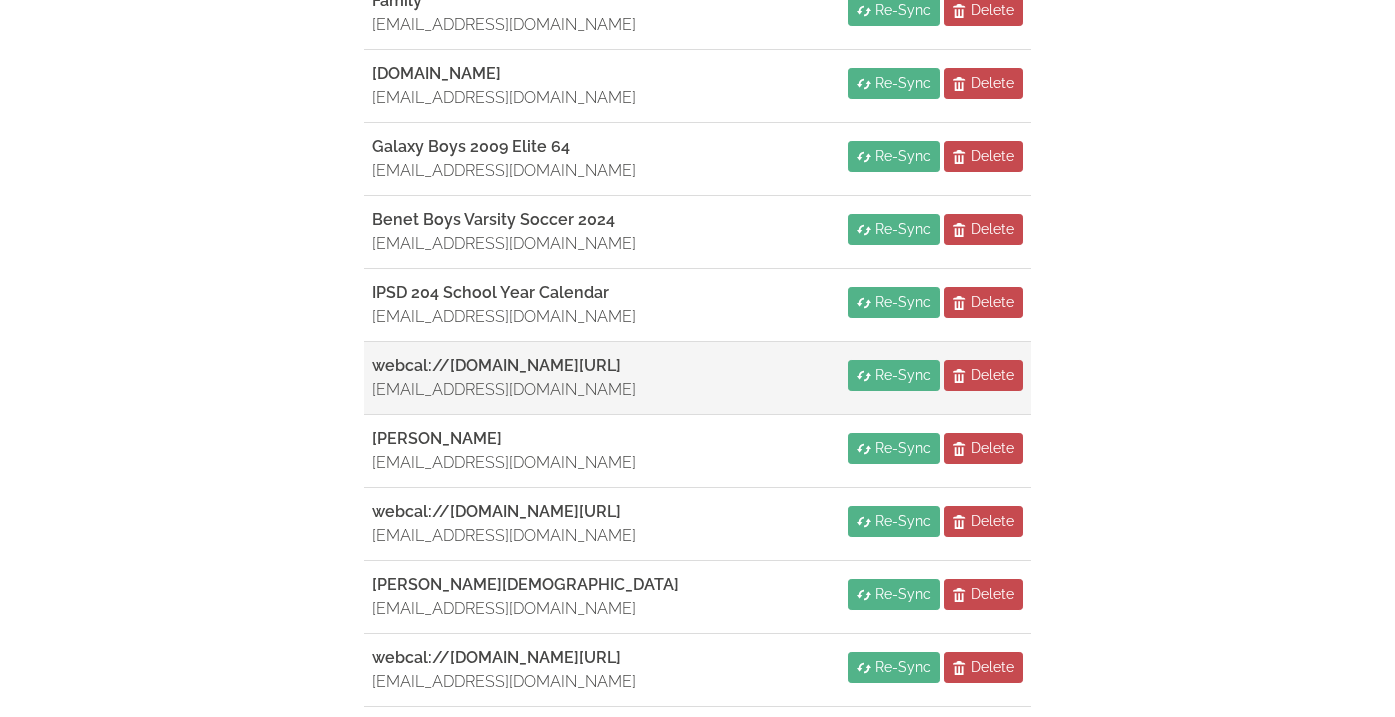 scroll, scrollTop: 613, scrollLeft: 0, axis: vertical 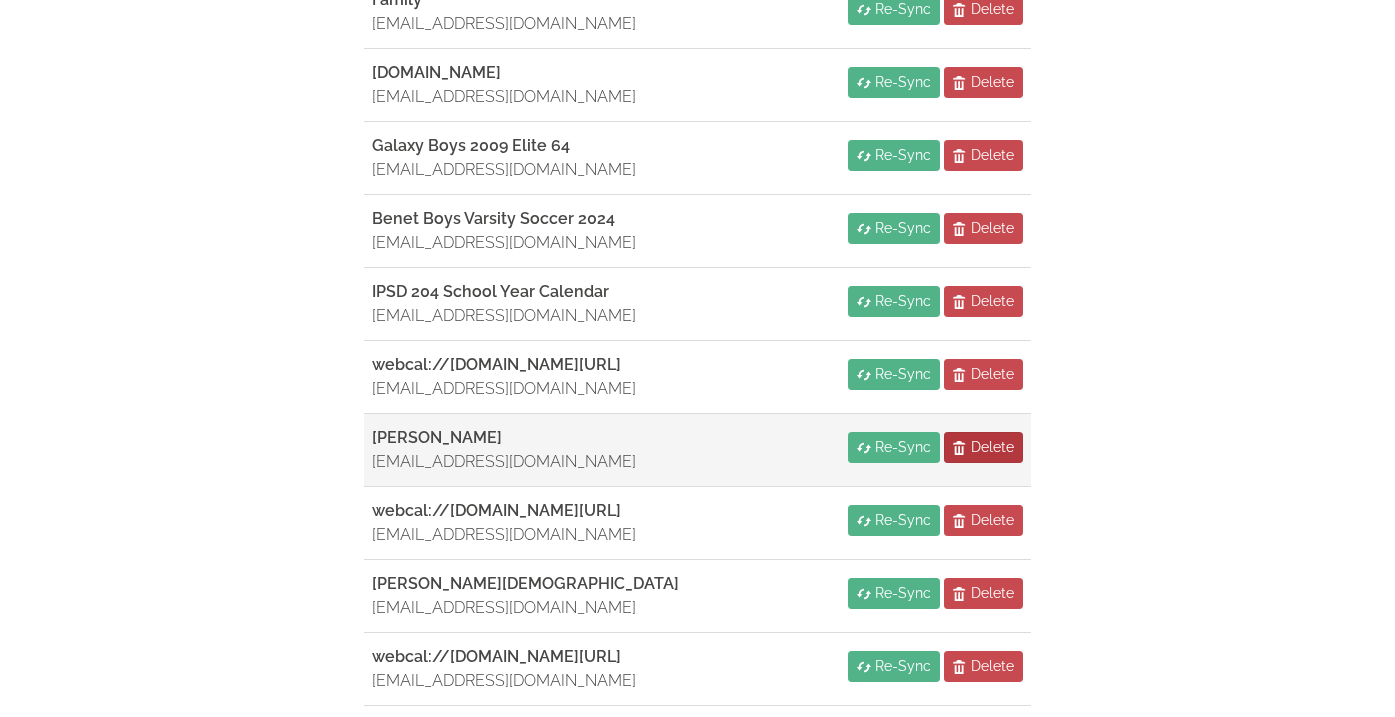 click on "Delete" at bounding box center (992, 447) 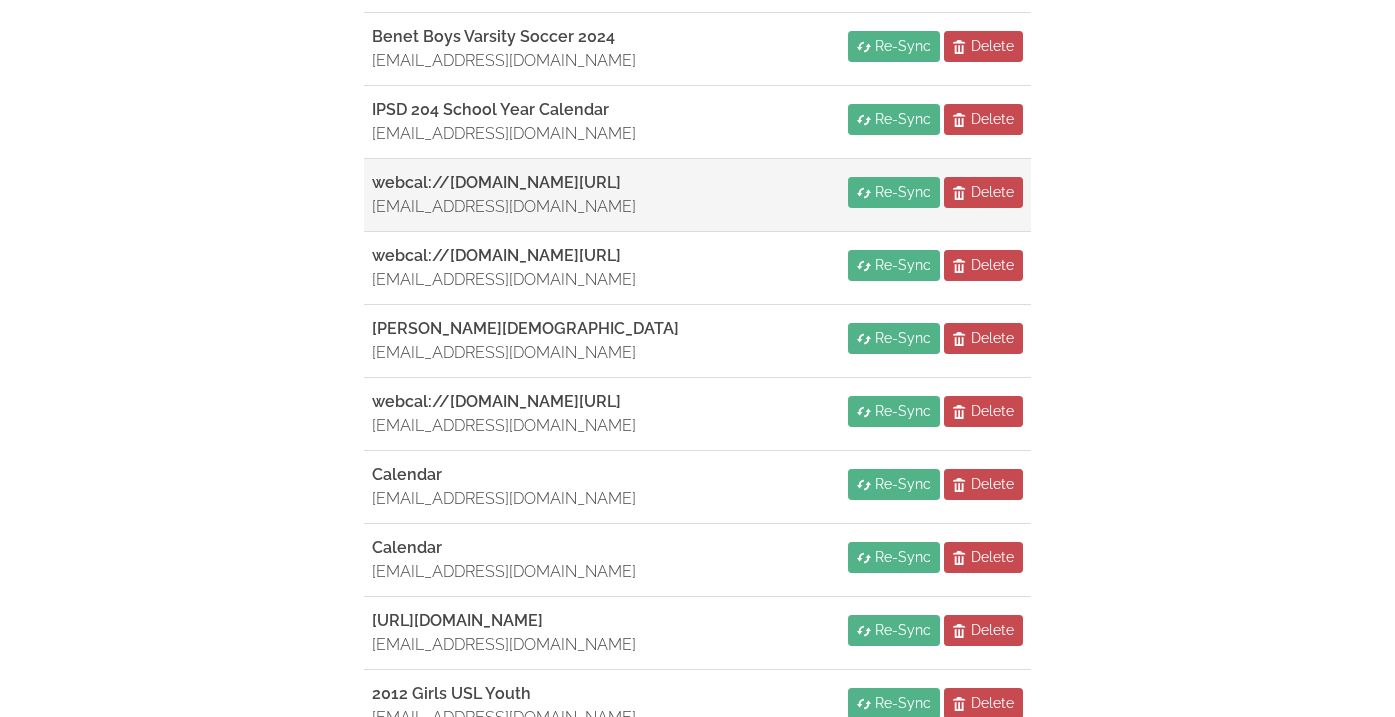 scroll, scrollTop: 798, scrollLeft: 0, axis: vertical 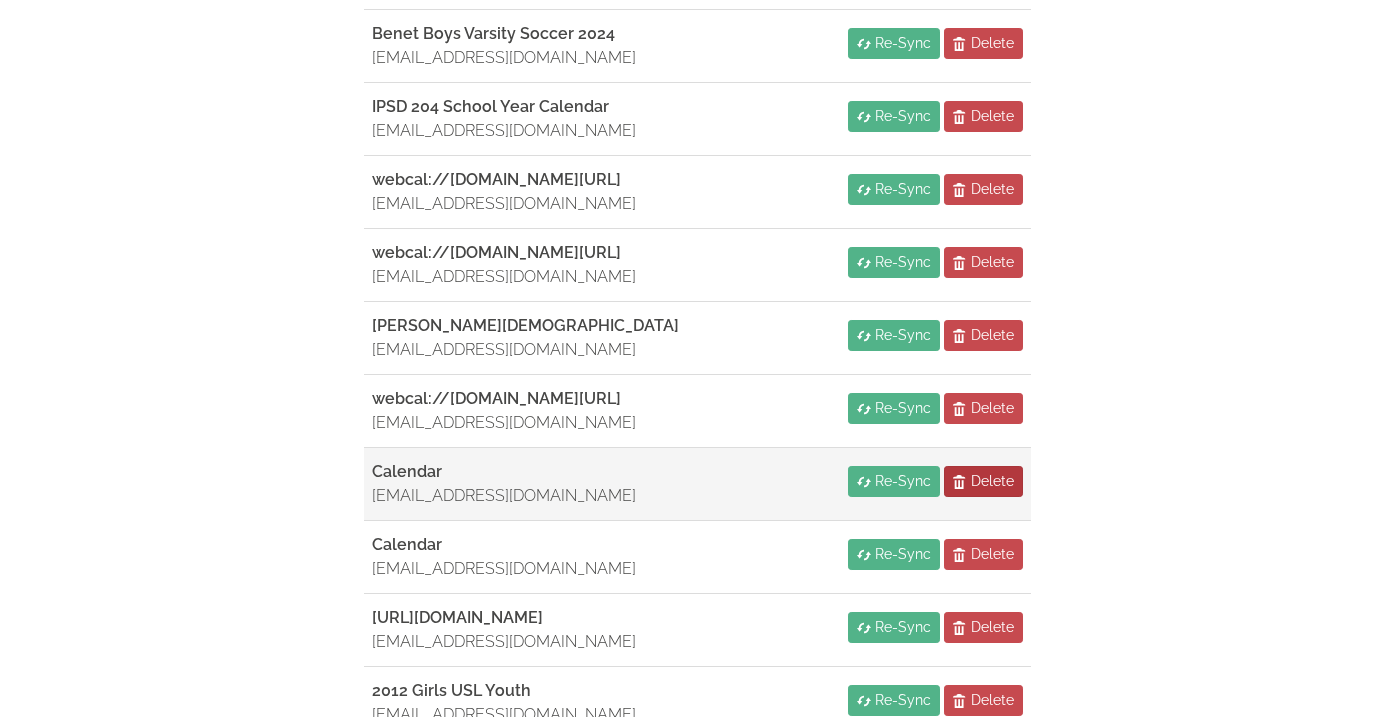 click on "Delete" at bounding box center (992, 481) 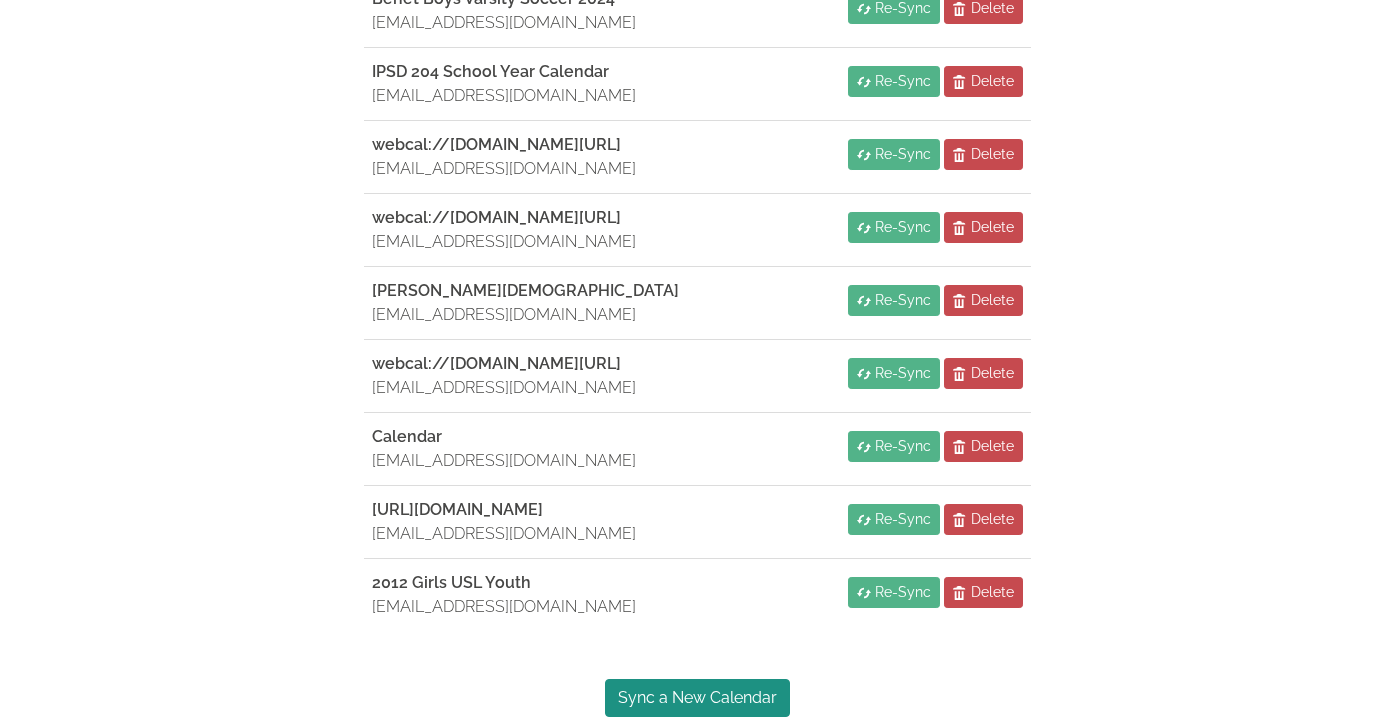 scroll, scrollTop: 928, scrollLeft: 0, axis: vertical 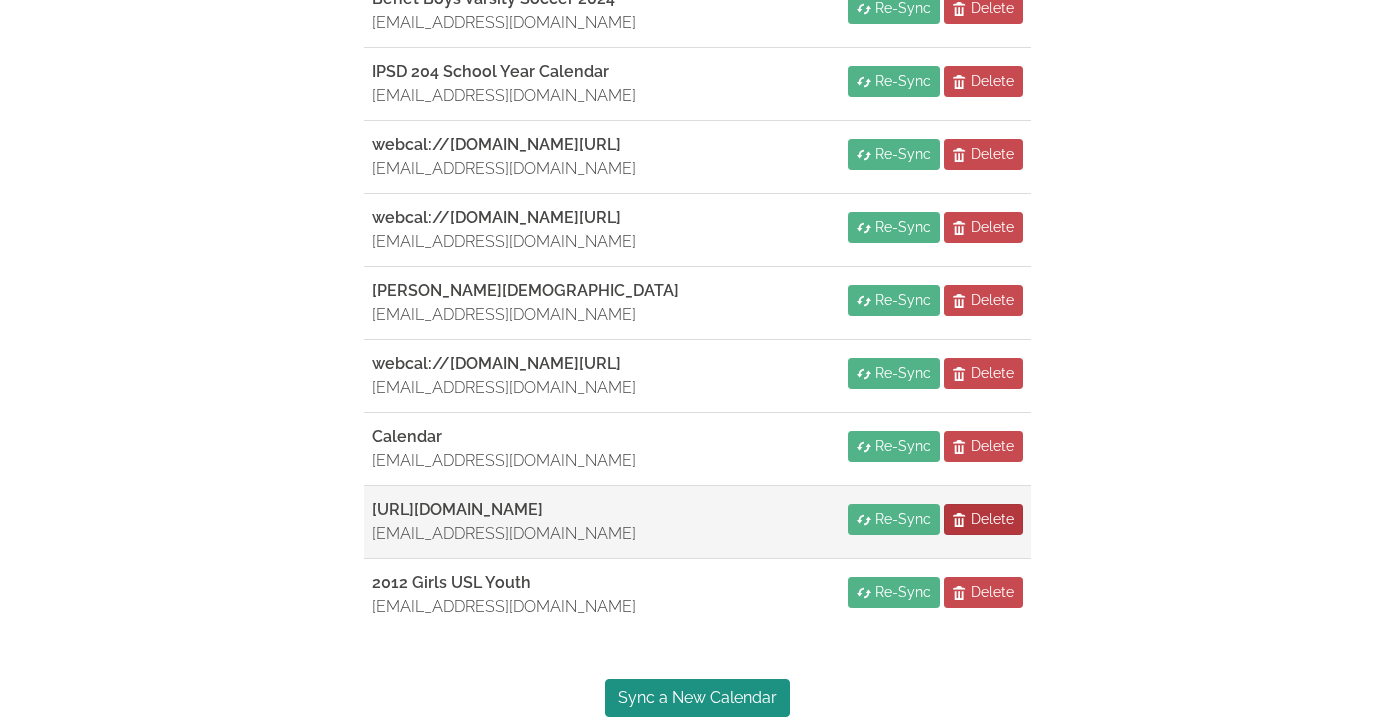 click on "Delete" at bounding box center (983, 519) 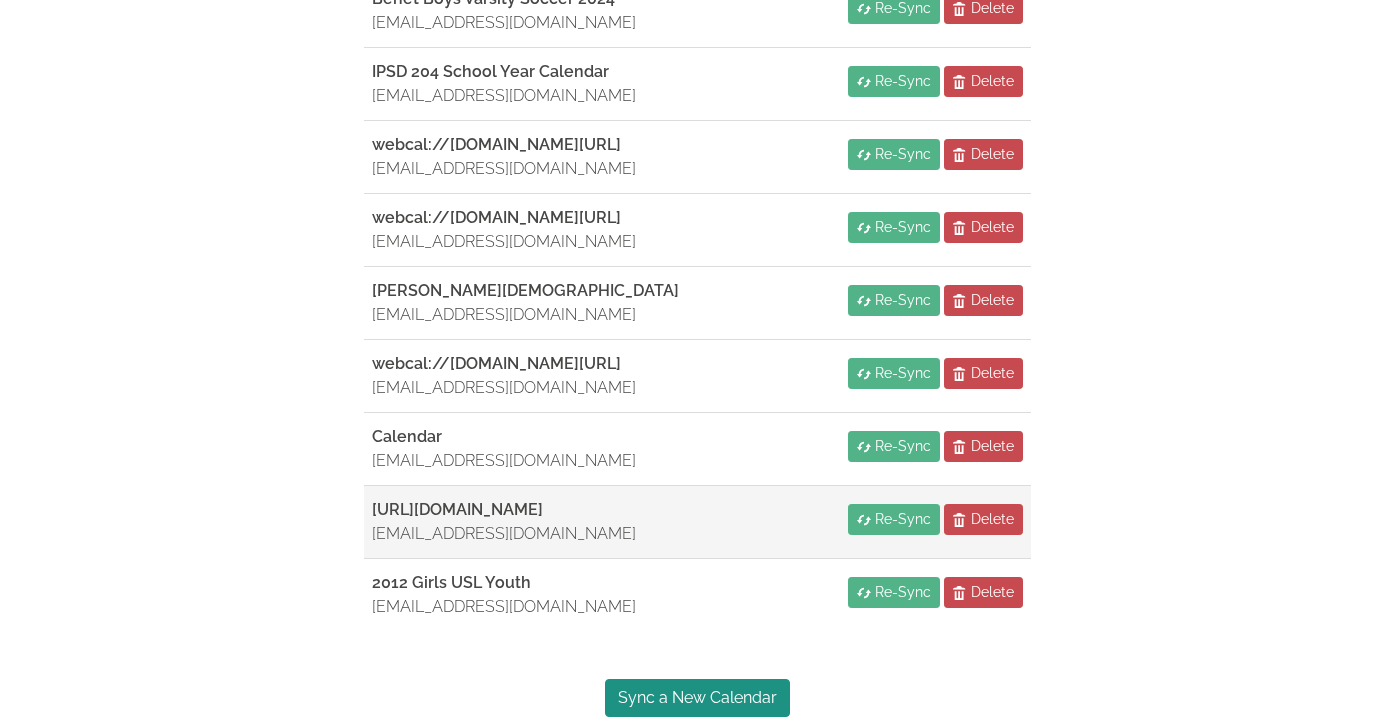 click on "[EMAIL_ADDRESS][DOMAIN_NAME]" at bounding box center (504, 534) 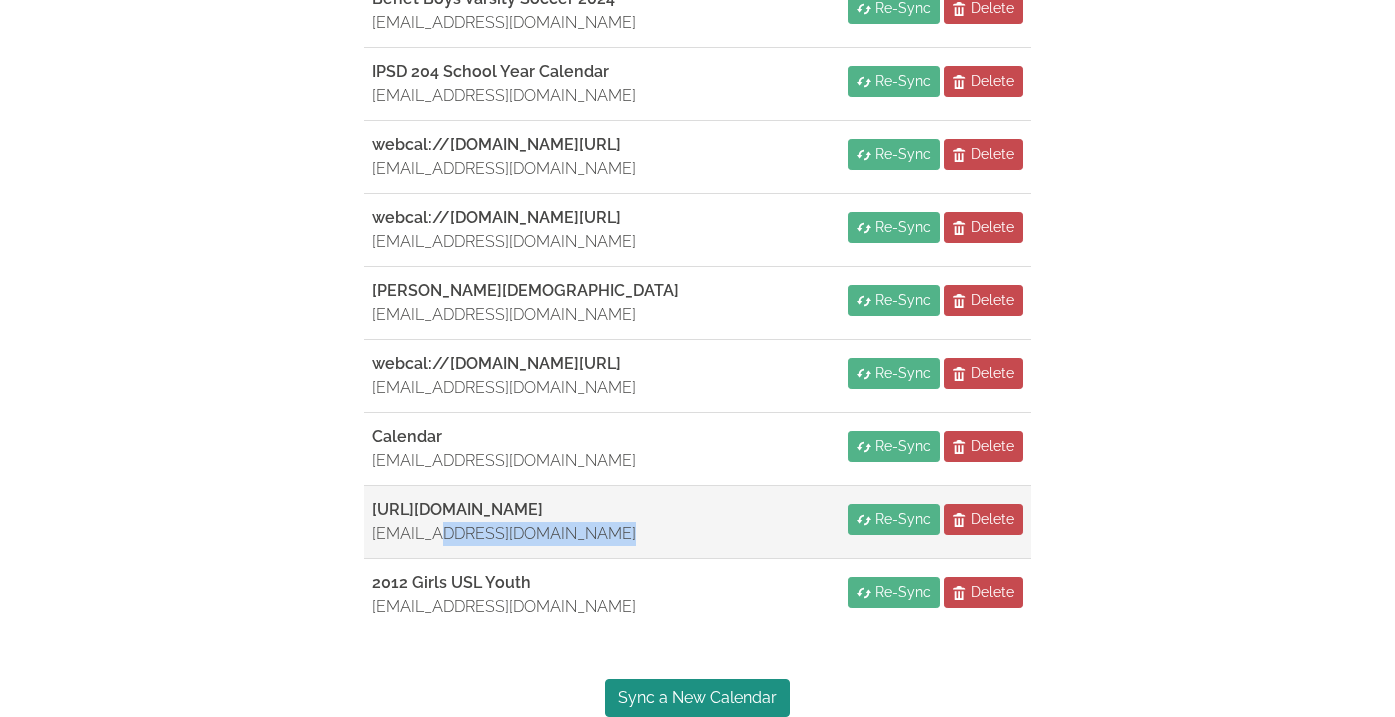 drag, startPoint x: 514, startPoint y: 537, endPoint x: 731, endPoint y: 529, distance: 217.14742 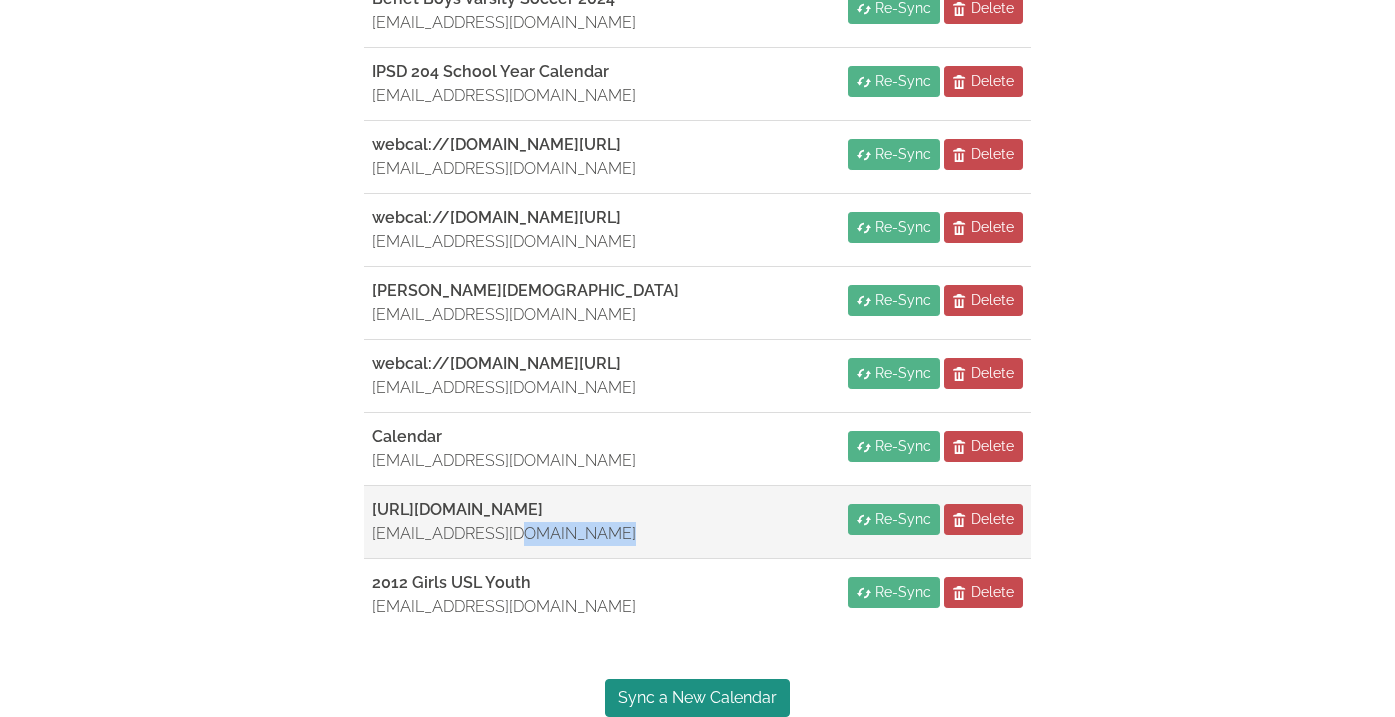 click on "[EMAIL_ADDRESS][DOMAIN_NAME]" at bounding box center [504, 534] 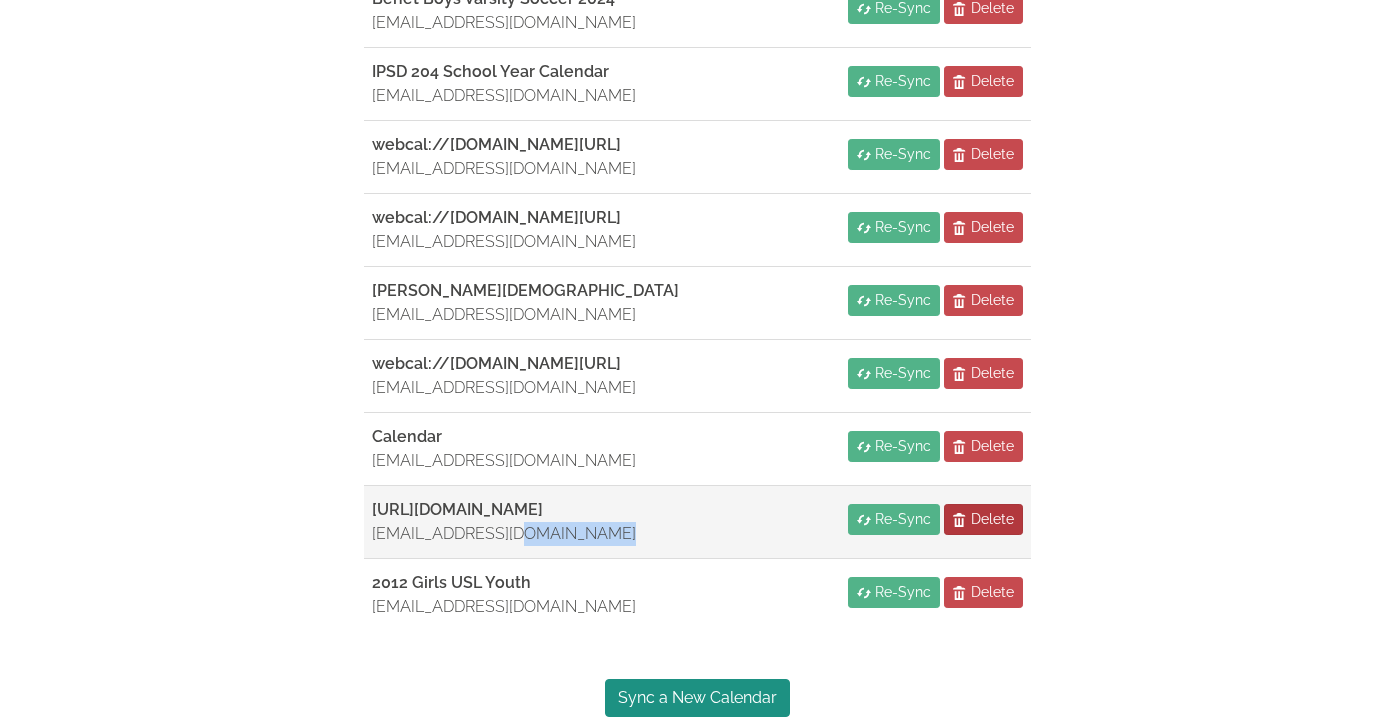 click on "Delete" at bounding box center [983, 519] 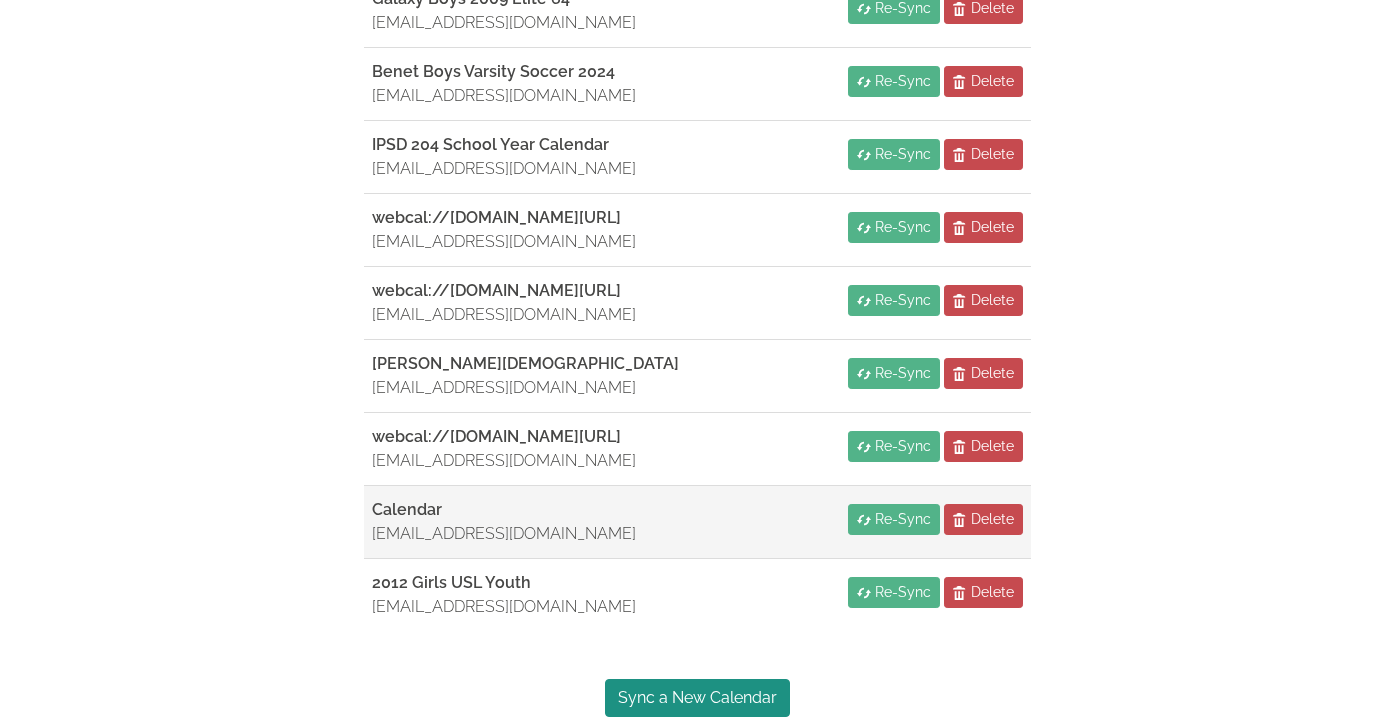 scroll, scrollTop: 792, scrollLeft: 0, axis: vertical 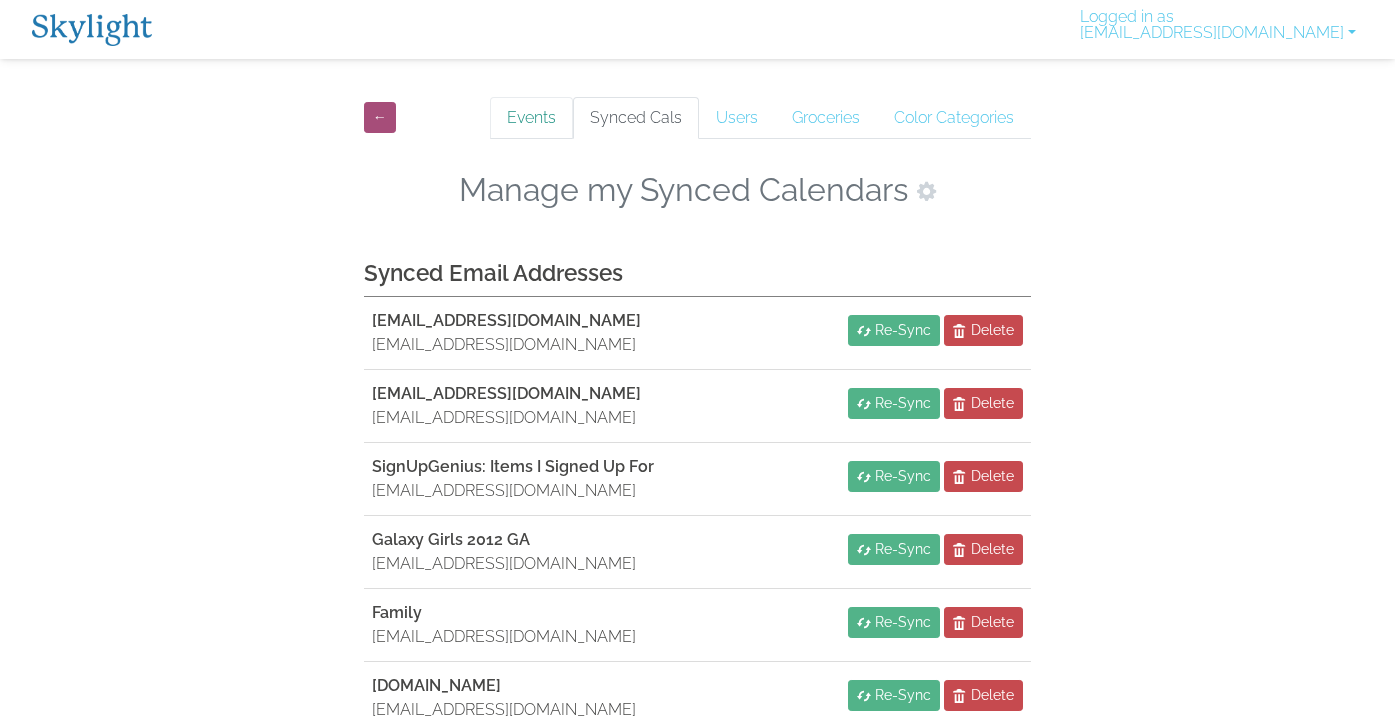 click on "Events" at bounding box center (531, 118) 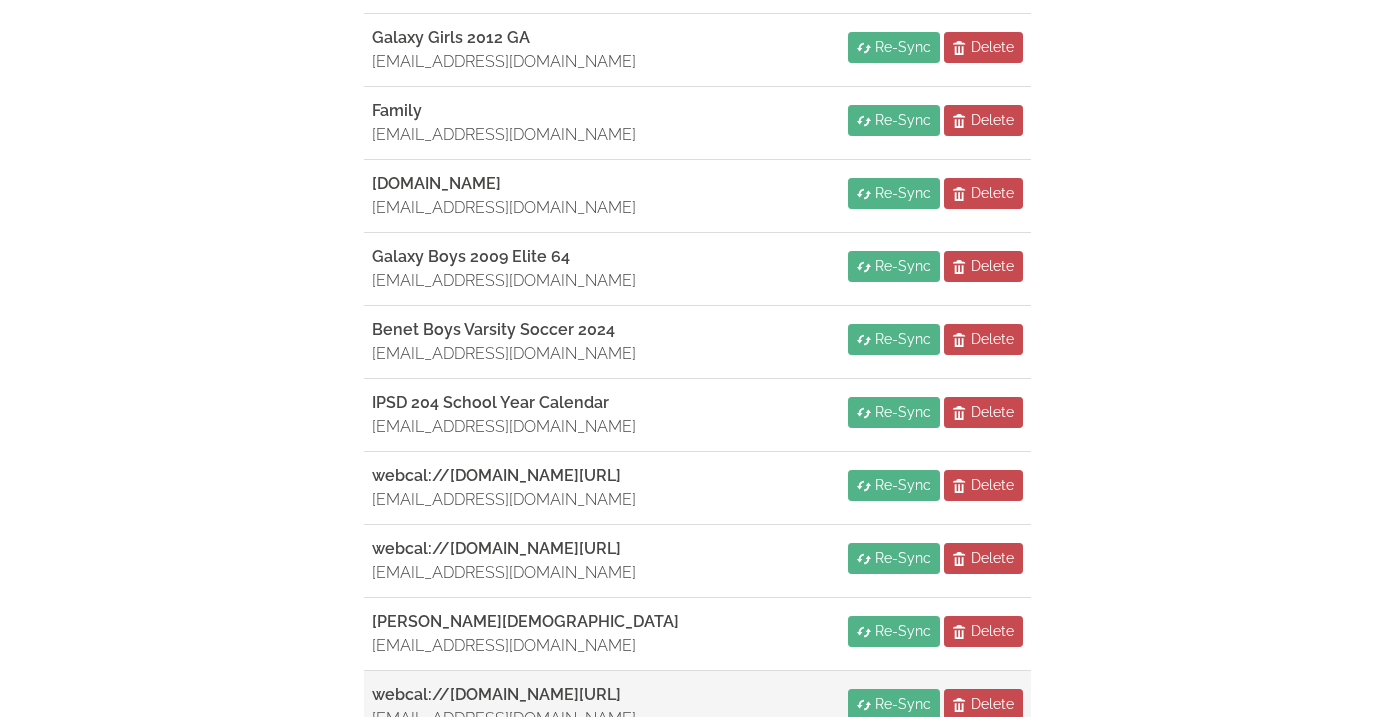 scroll, scrollTop: 499, scrollLeft: 0, axis: vertical 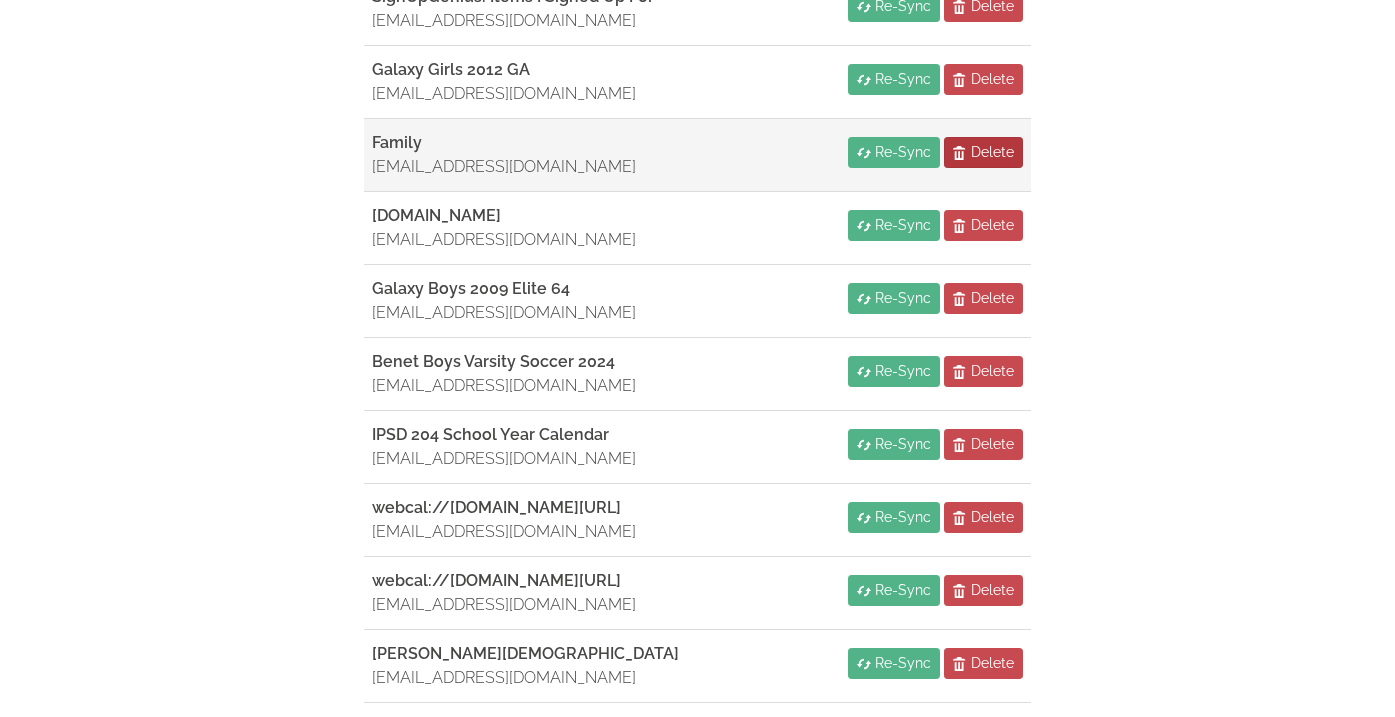click on "Delete" at bounding box center [992, 152] 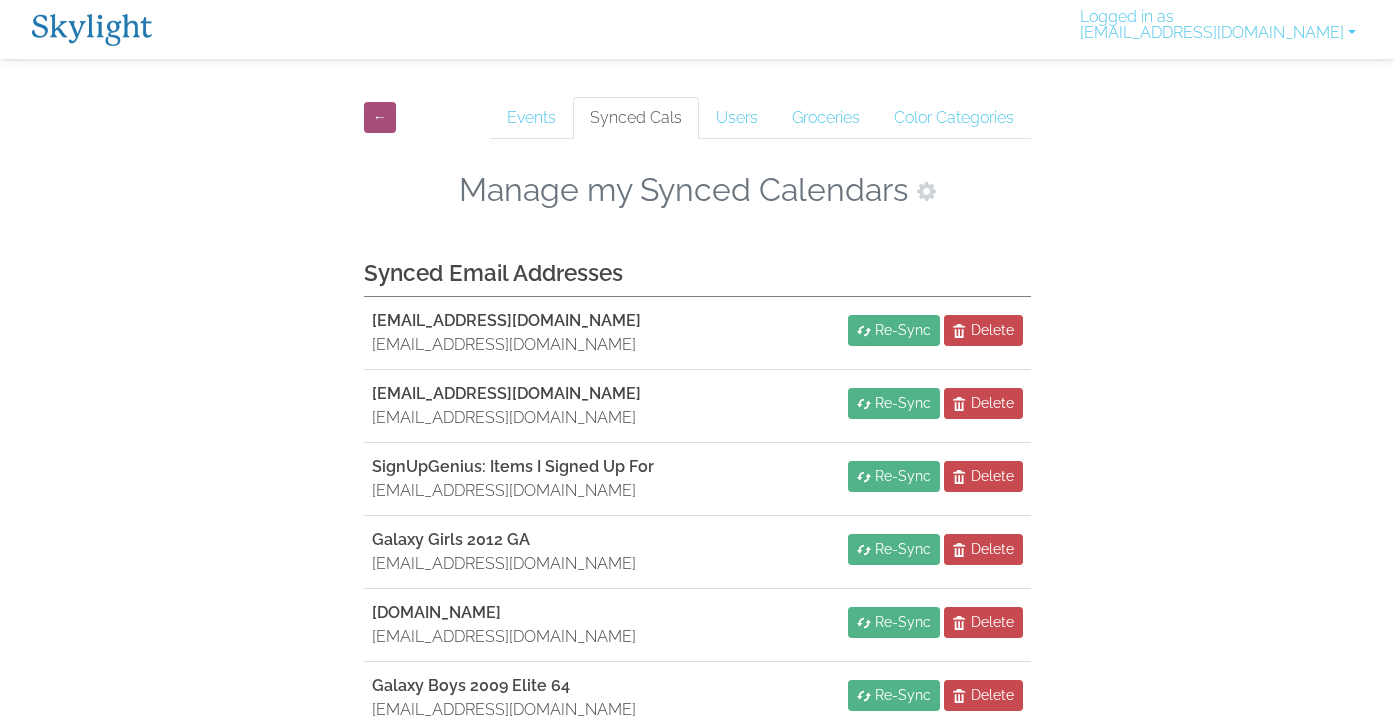 scroll, scrollTop: 0, scrollLeft: 0, axis: both 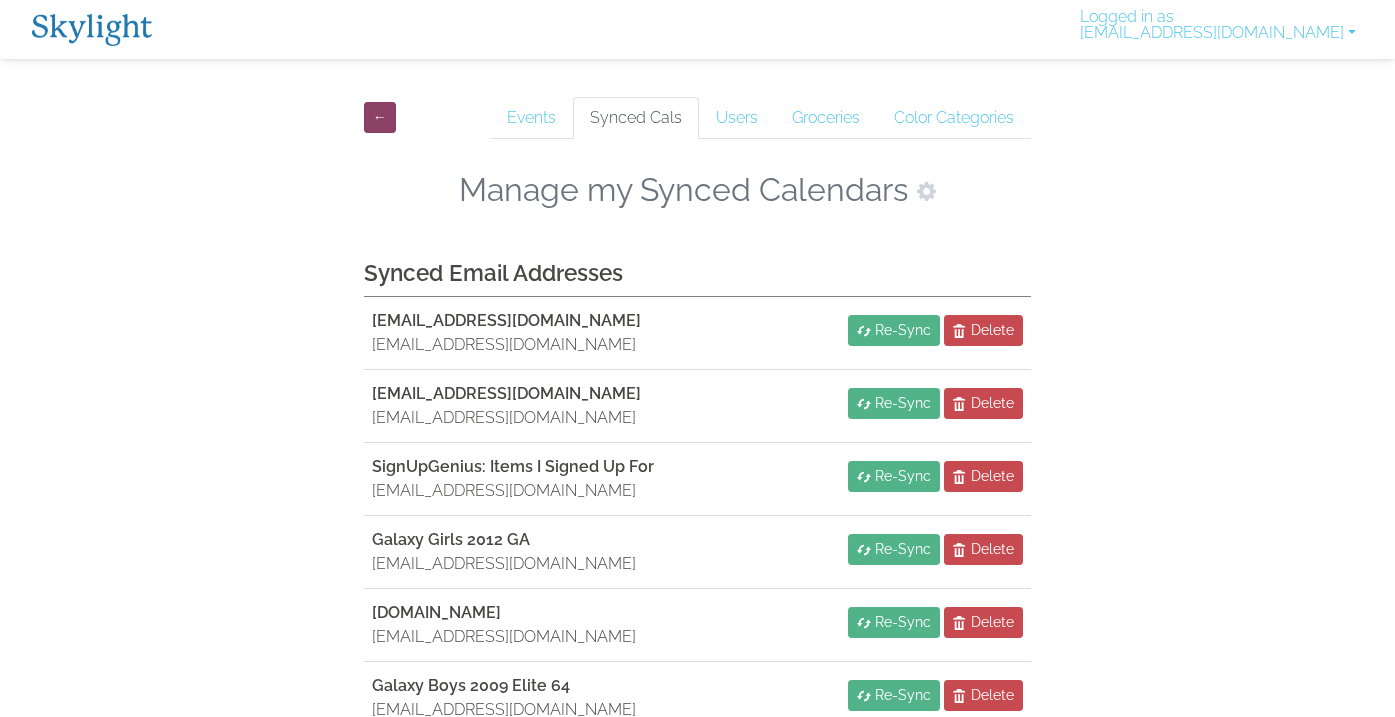 click on "←" at bounding box center [380, 117] 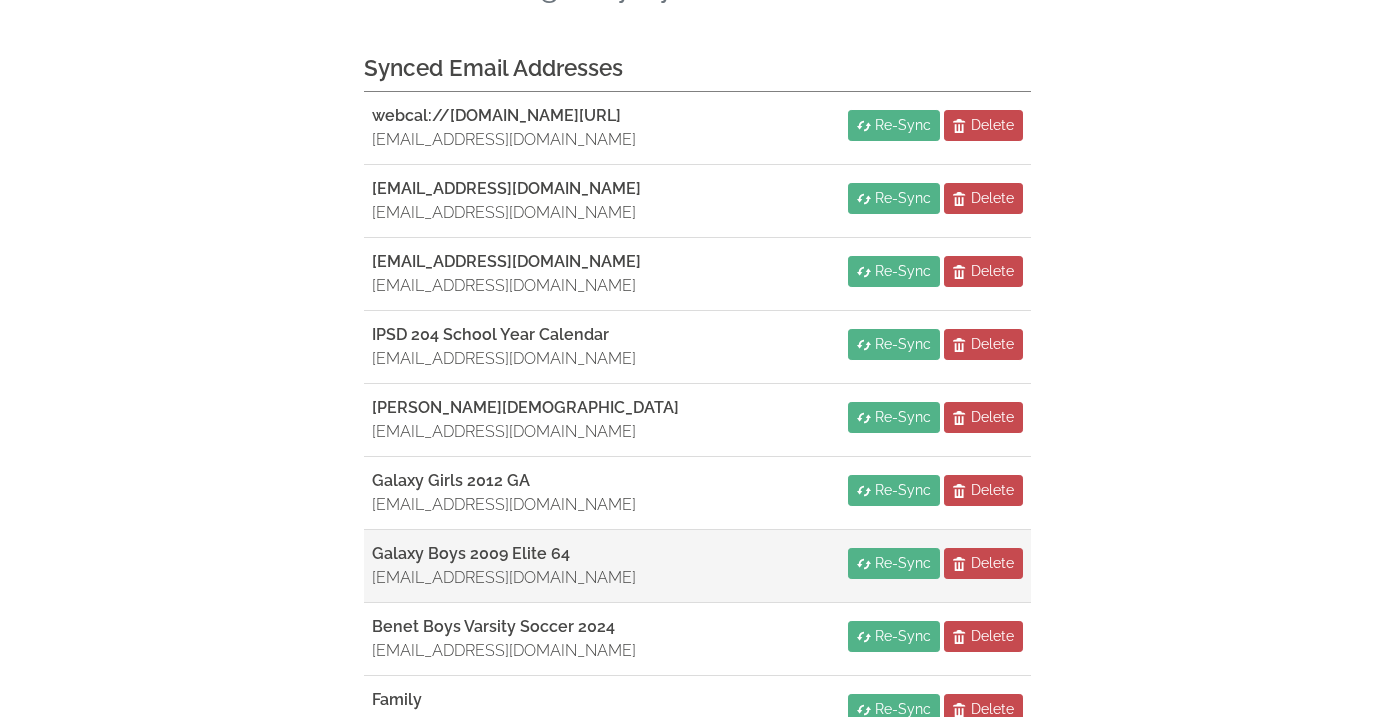 scroll, scrollTop: 200, scrollLeft: 0, axis: vertical 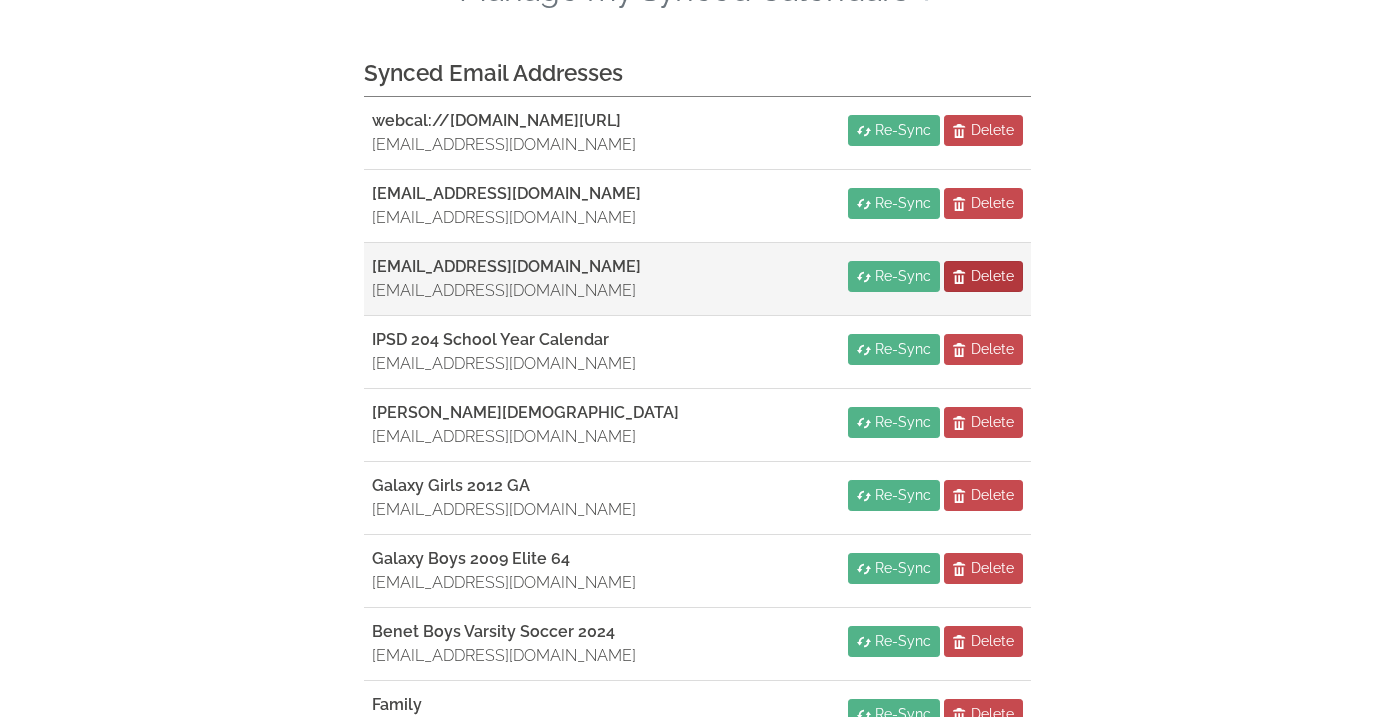 click on "Delete" at bounding box center [992, 276] 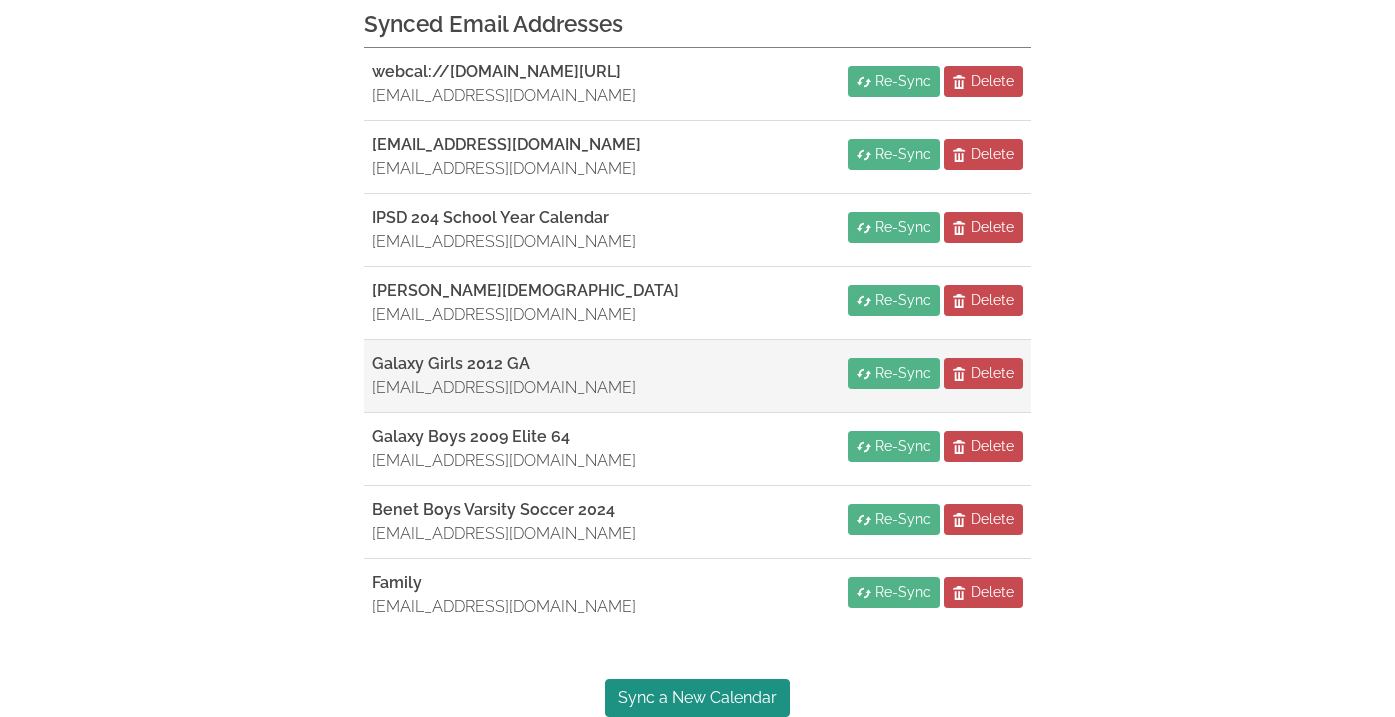 scroll, scrollTop: 272, scrollLeft: 0, axis: vertical 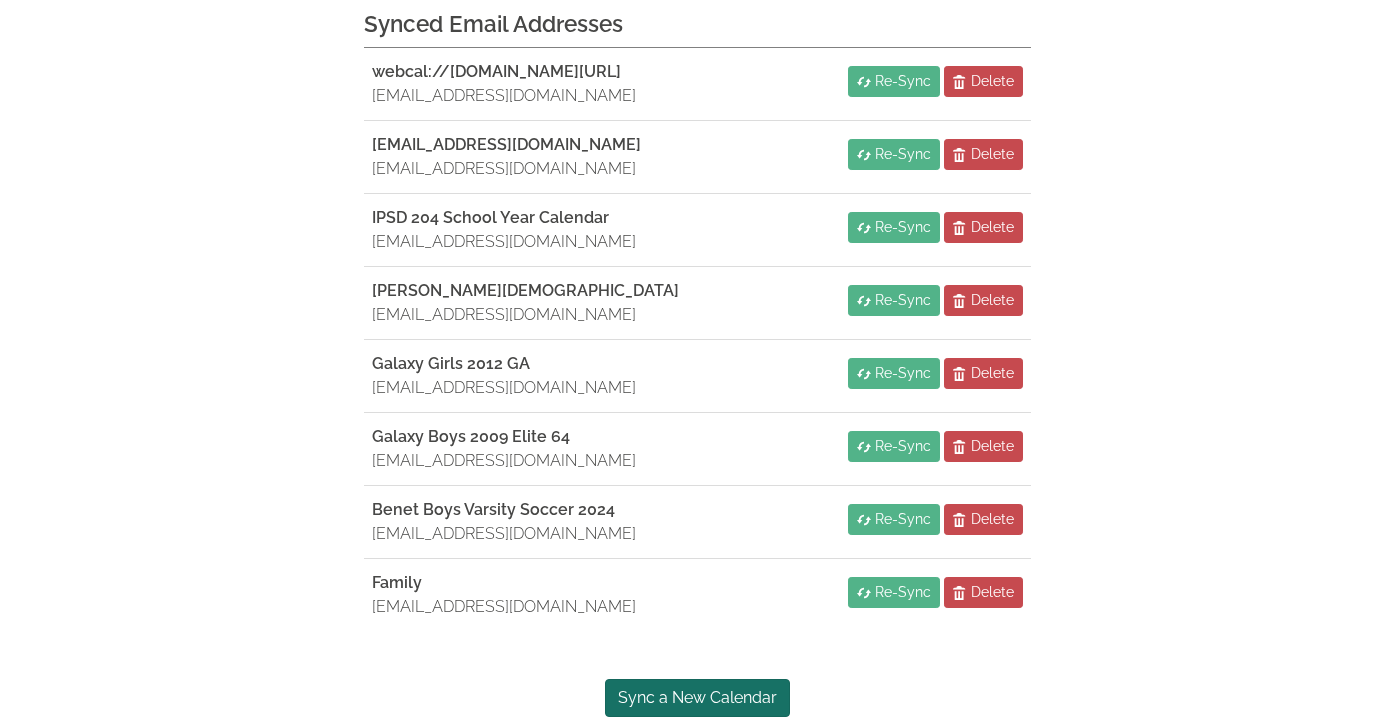 click on "Sync a New Calendar" at bounding box center [697, 698] 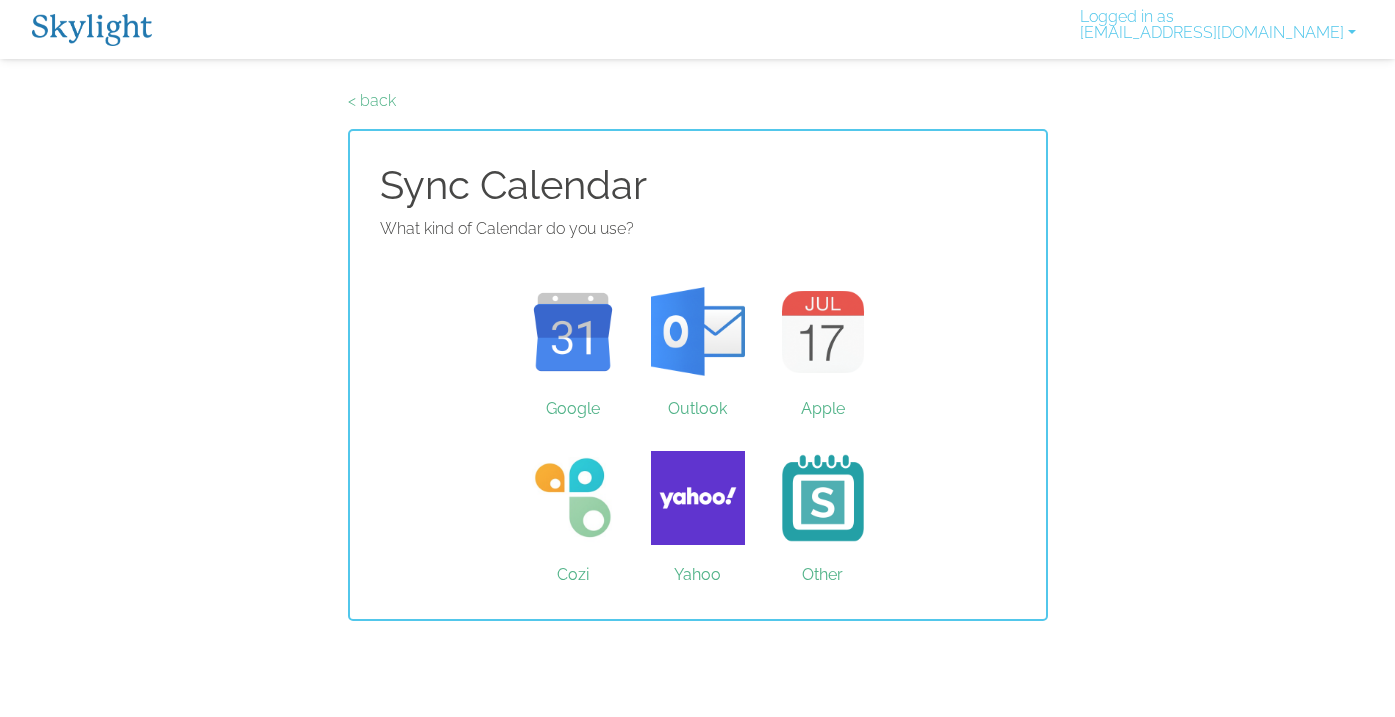 scroll, scrollTop: 0, scrollLeft: 0, axis: both 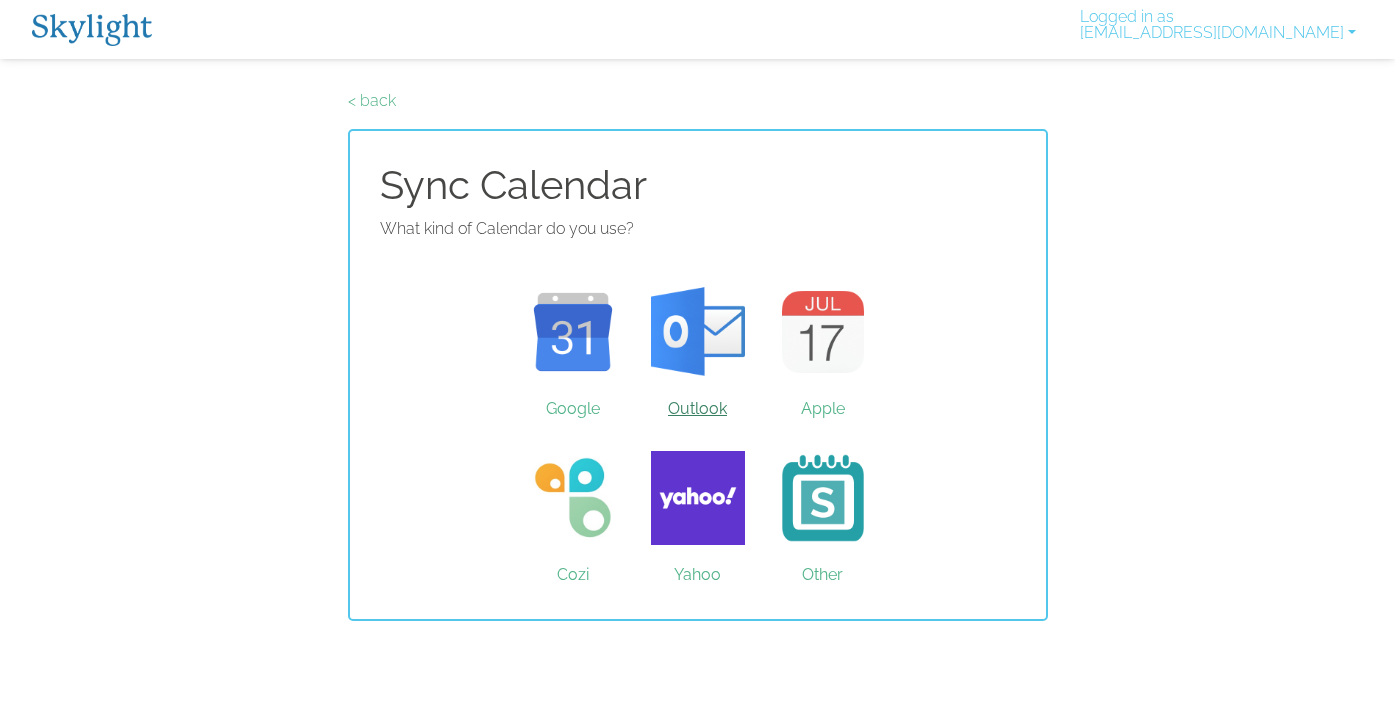 click on "Outlook" at bounding box center (697, 332) 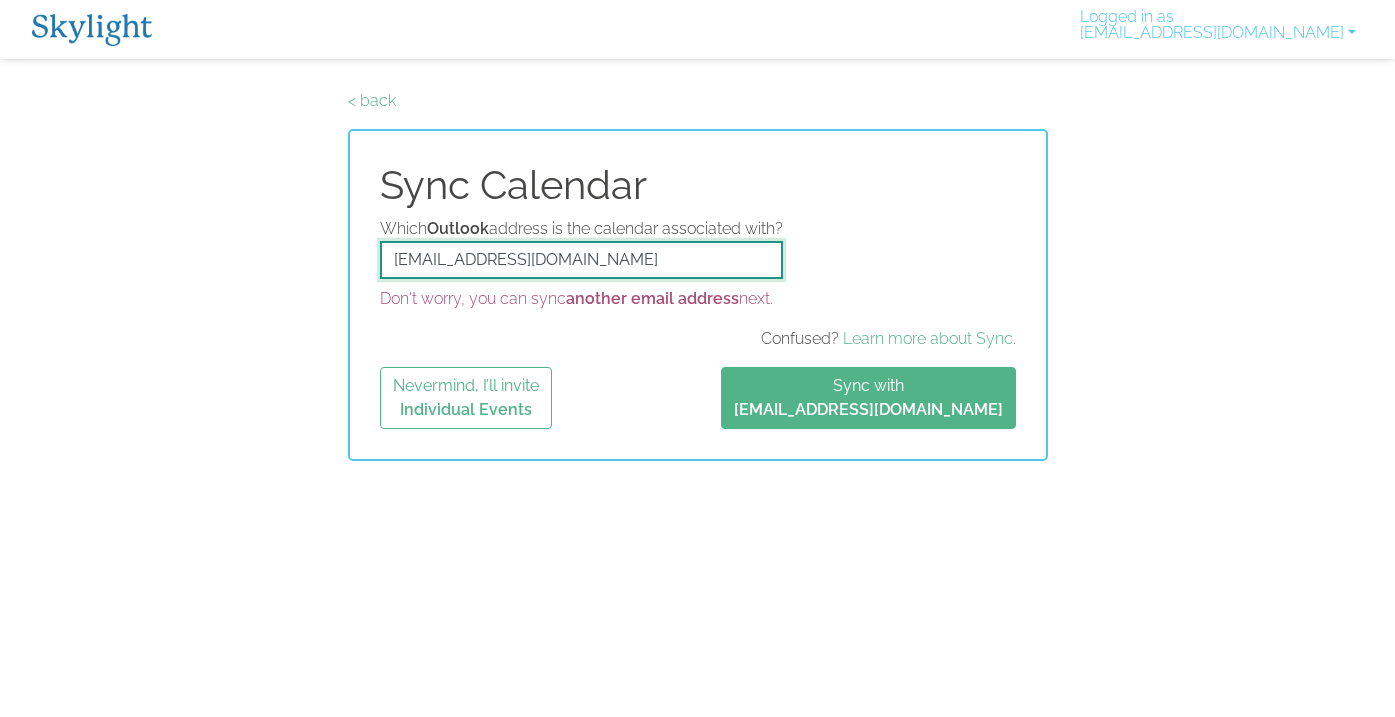 click on "[EMAIL_ADDRESS][DOMAIN_NAME]" at bounding box center (581, 260) 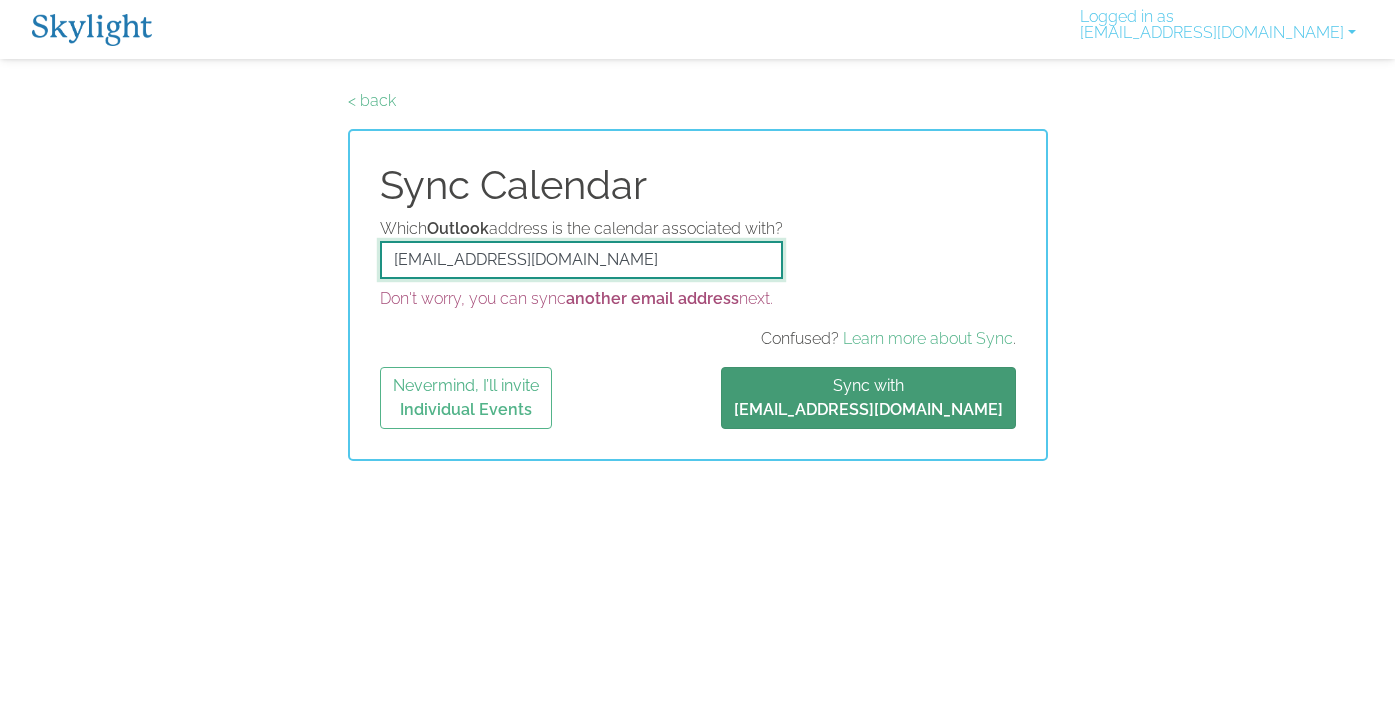 type on "[EMAIL_ADDRESS][DOMAIN_NAME]" 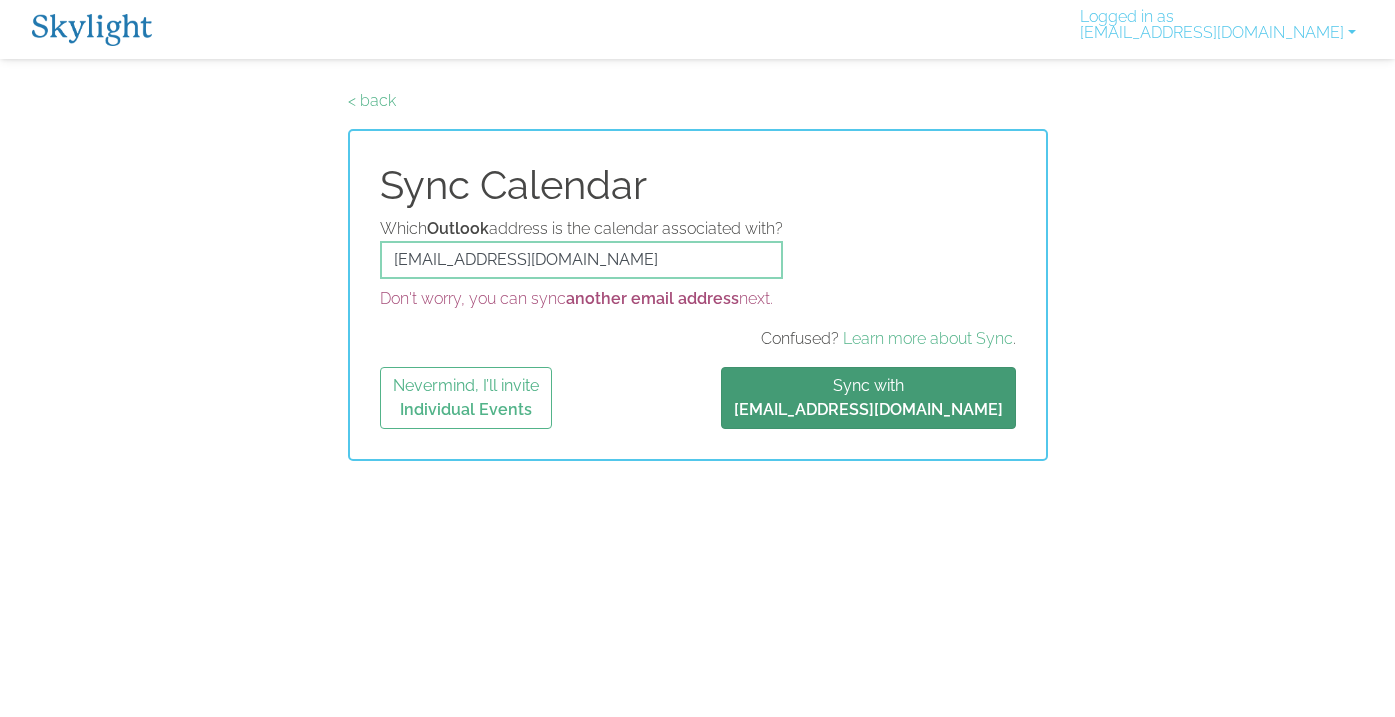 click on "Sync with  [PERSON_NAME][EMAIL_ADDRESS][DOMAIN_NAME]" at bounding box center (868, 398) 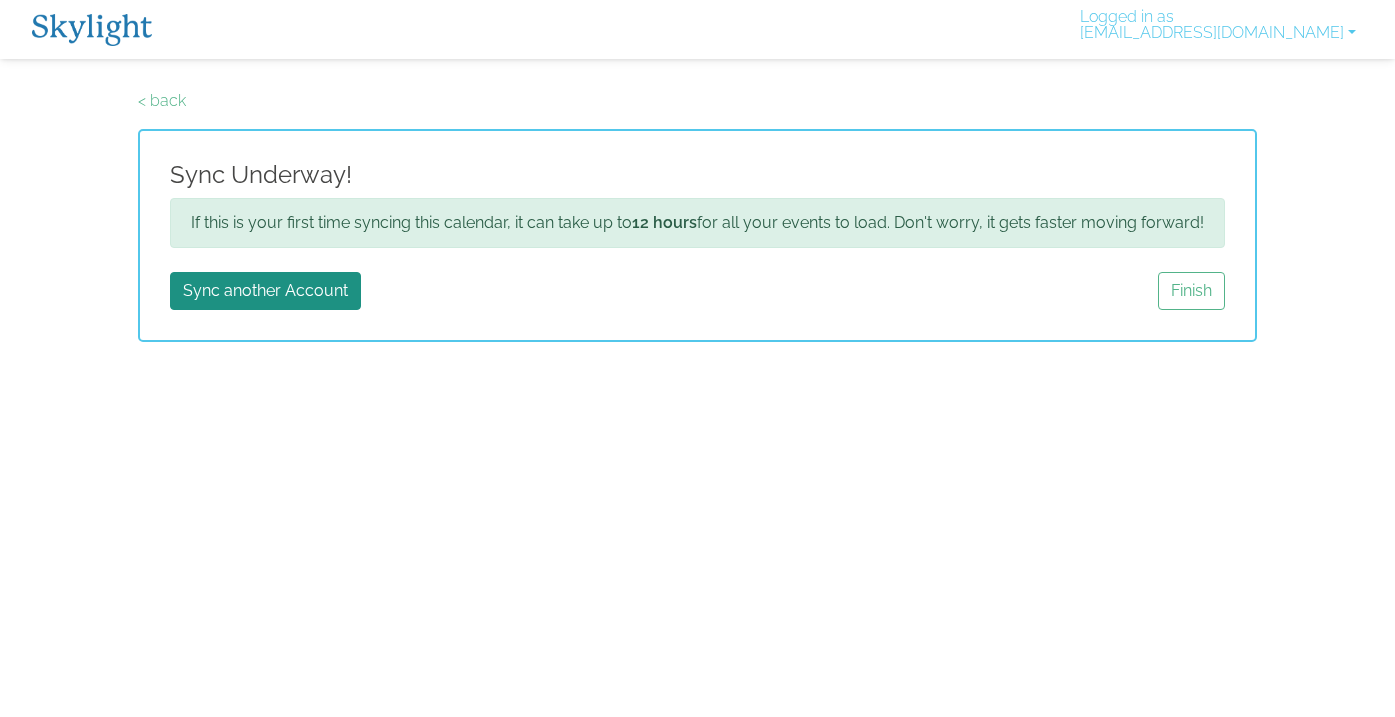 scroll, scrollTop: 0, scrollLeft: 0, axis: both 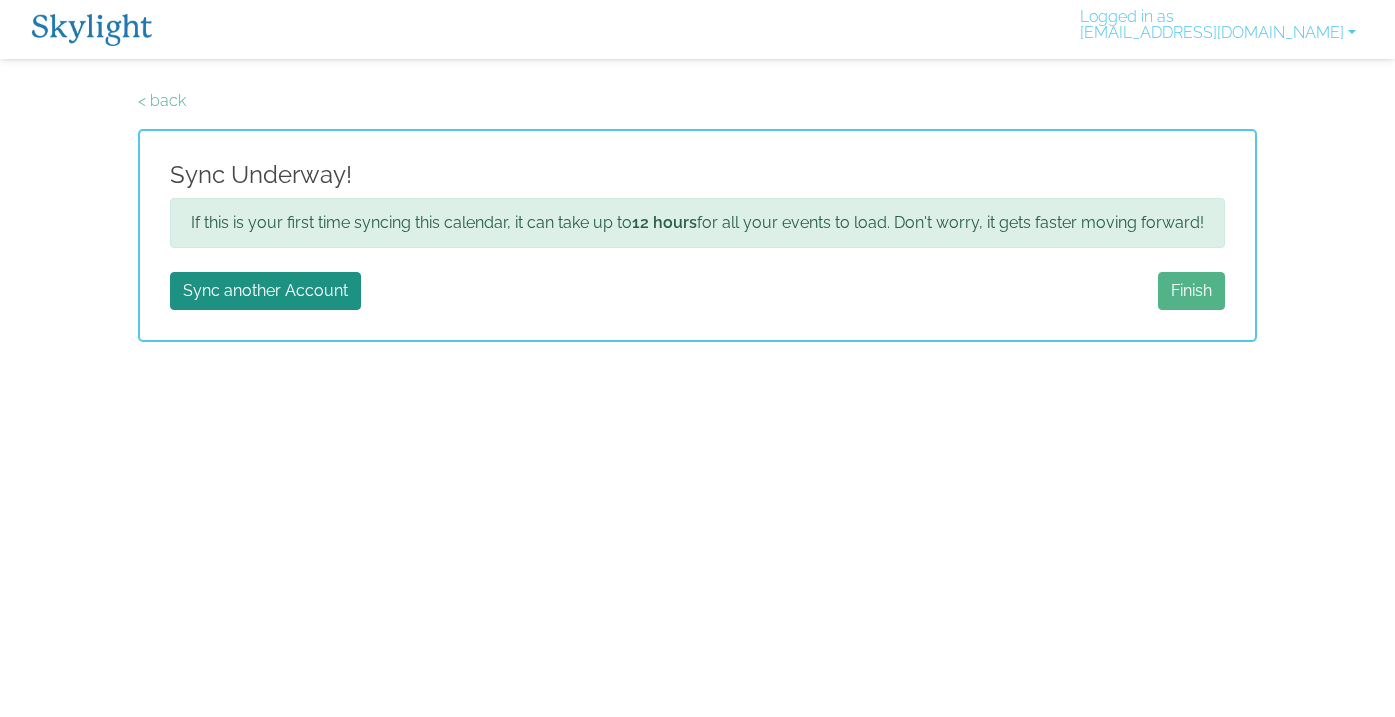 click on "Finish" at bounding box center (1191, 291) 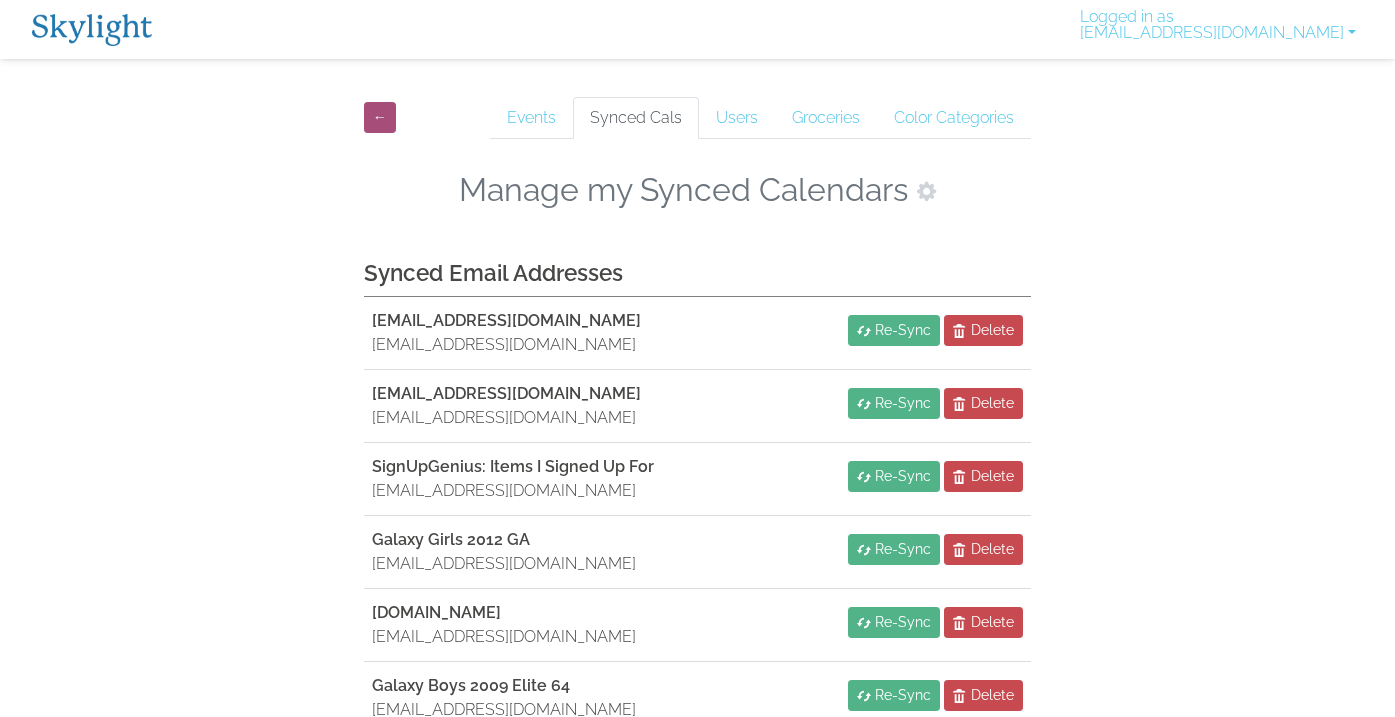 scroll, scrollTop: 0, scrollLeft: 0, axis: both 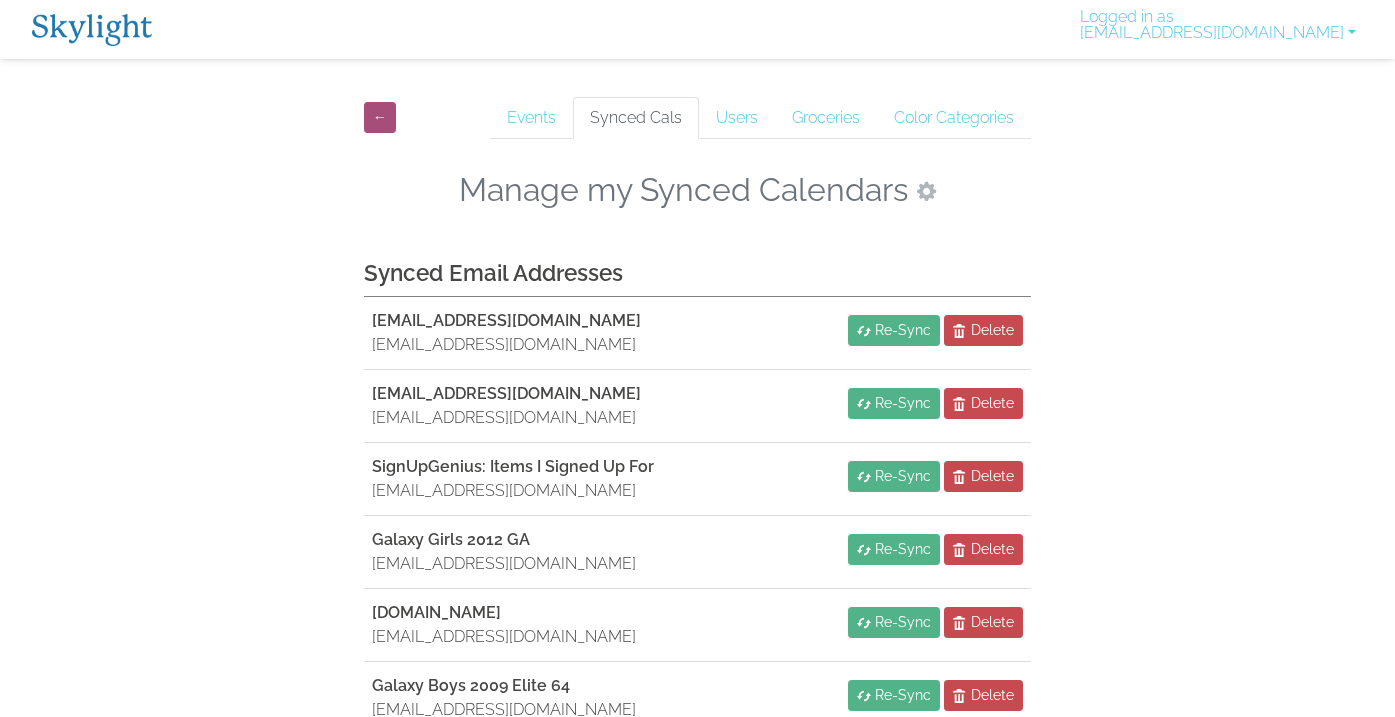 click at bounding box center (926, 191) 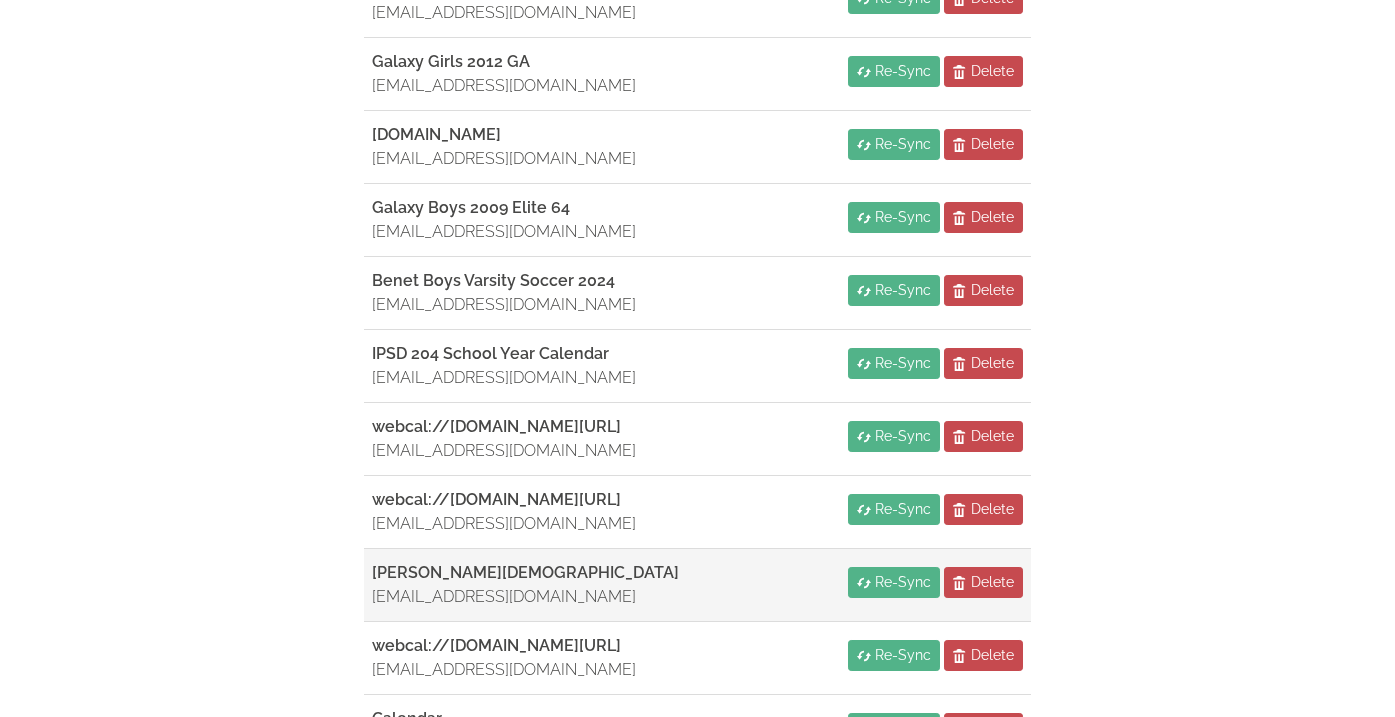 scroll, scrollTop: 41, scrollLeft: 0, axis: vertical 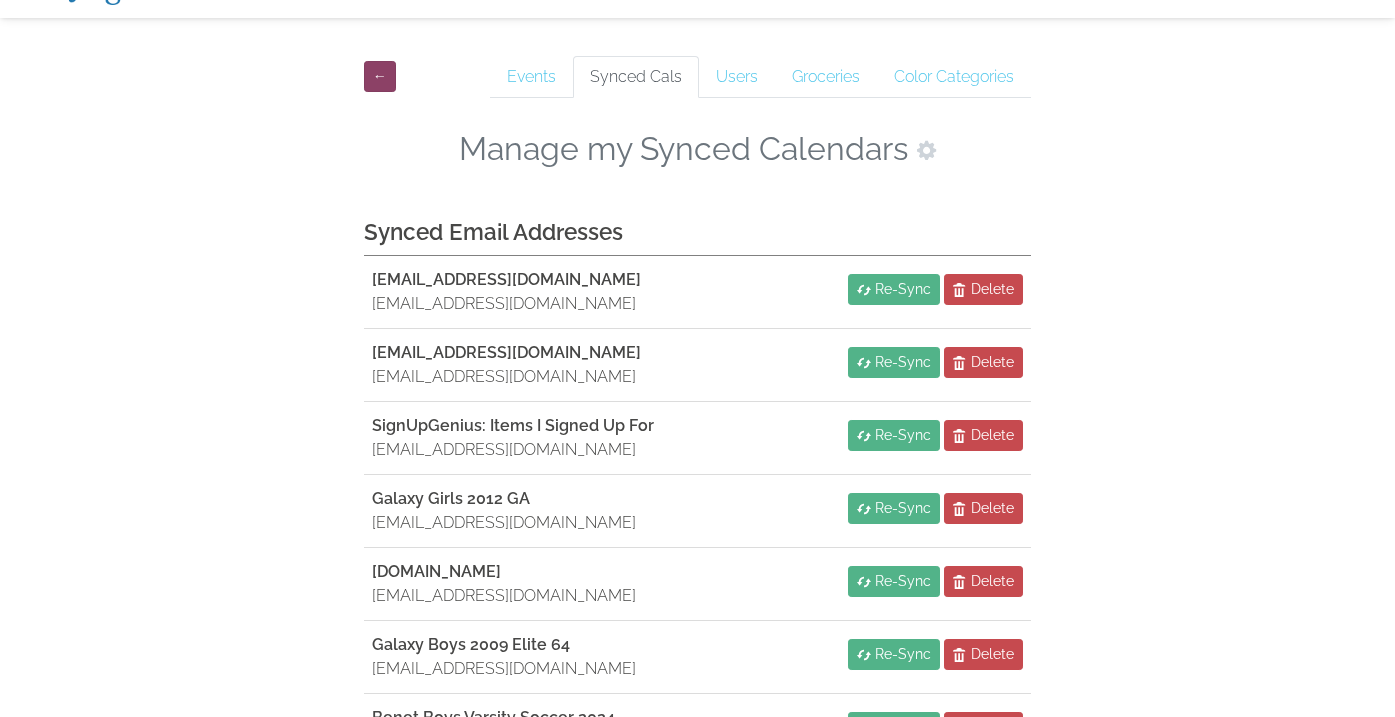 click on "←" at bounding box center (380, 76) 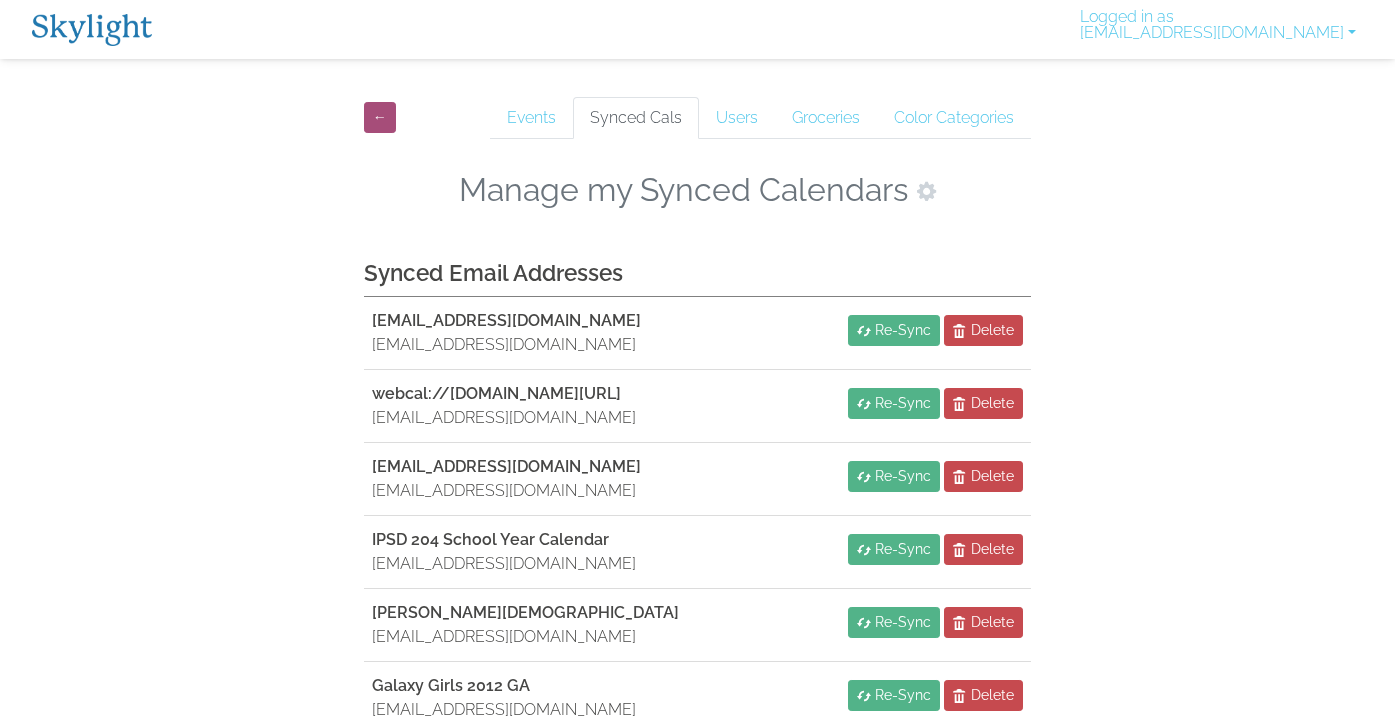 scroll, scrollTop: 0, scrollLeft: 0, axis: both 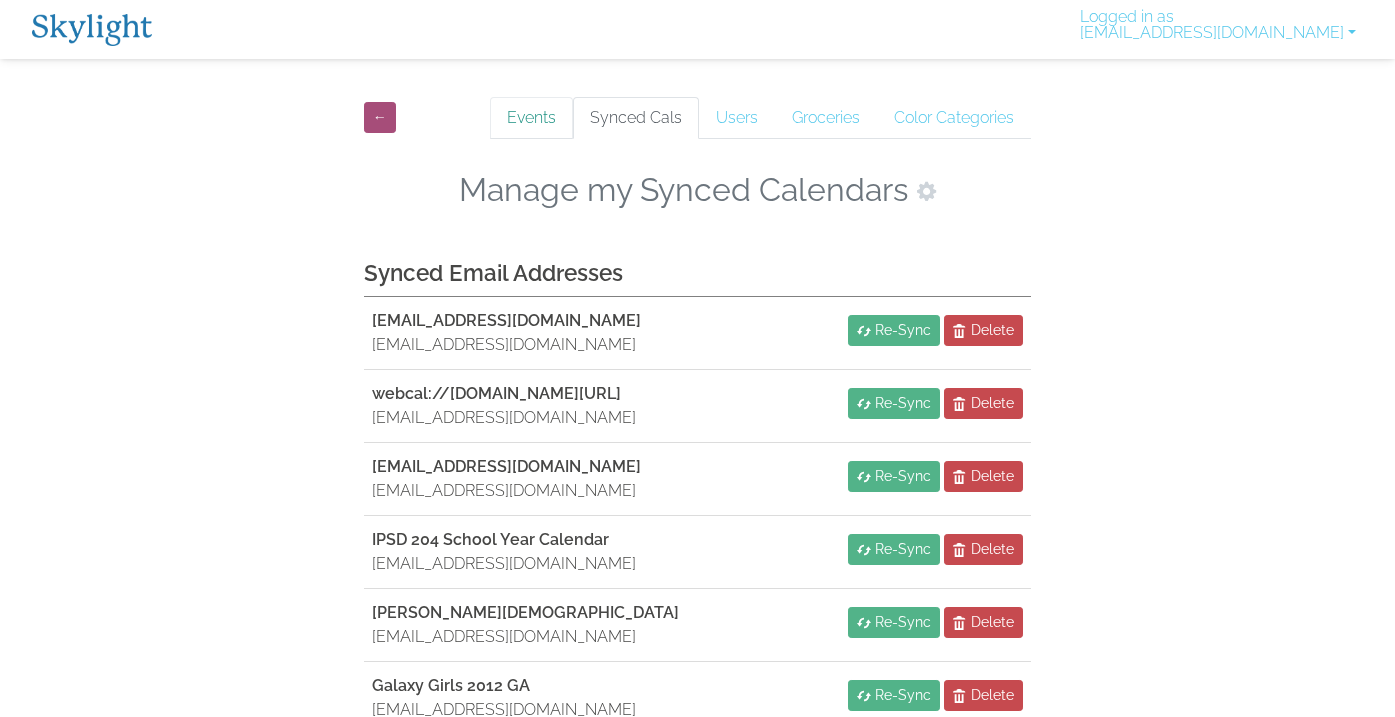 click on "Events" at bounding box center [531, 118] 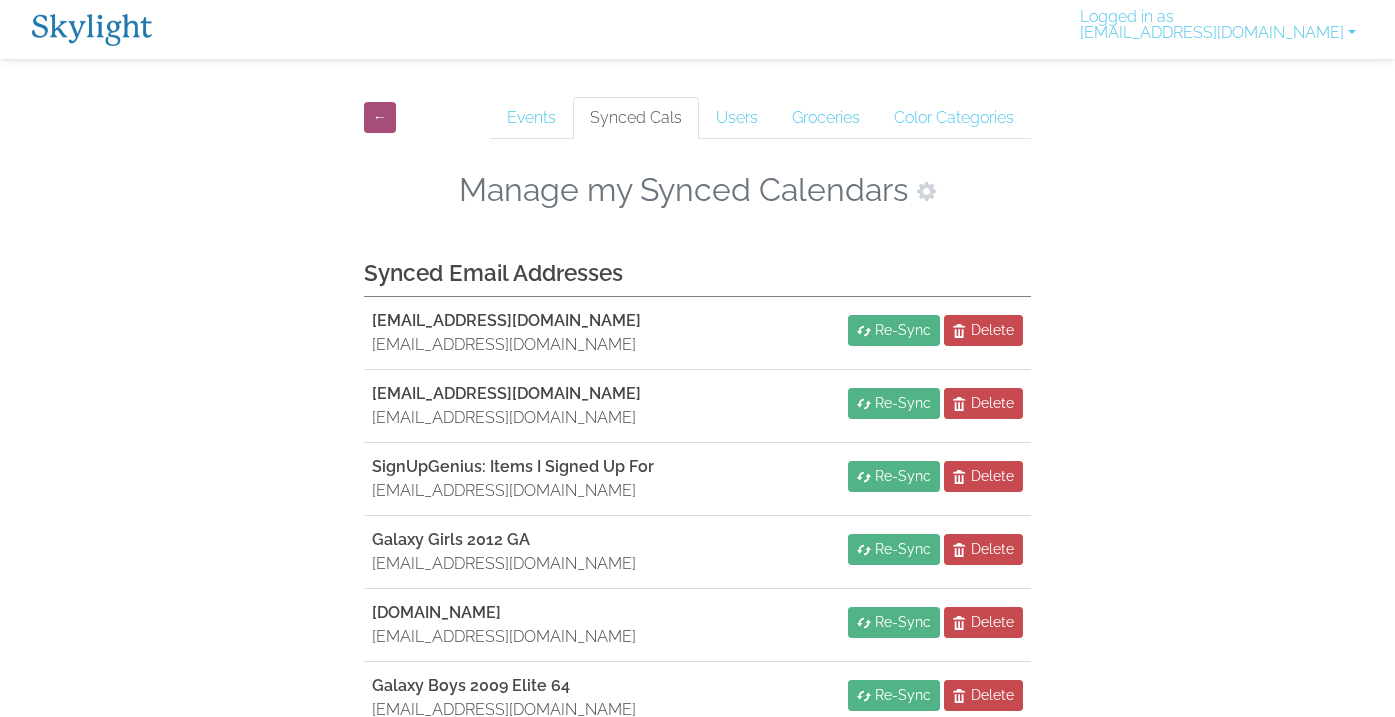 scroll, scrollTop: 0, scrollLeft: 0, axis: both 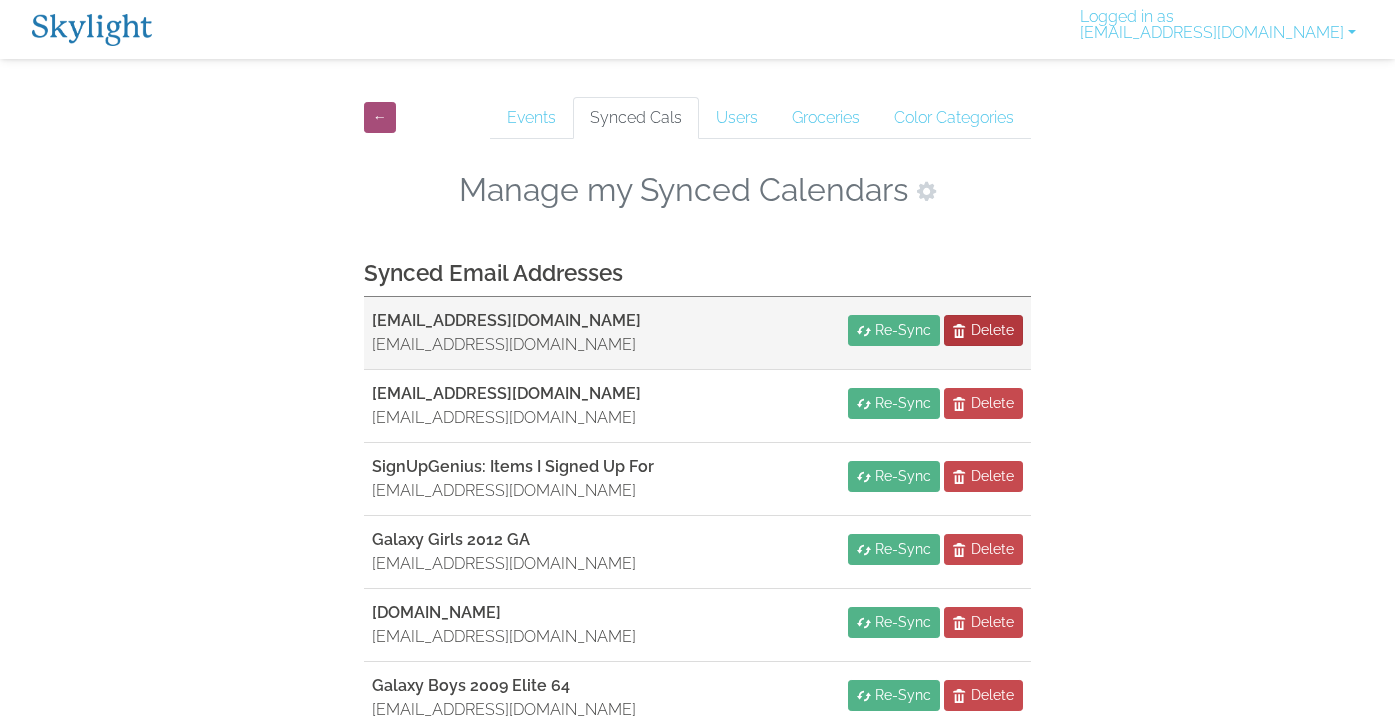 click on "Delete" at bounding box center [992, 330] 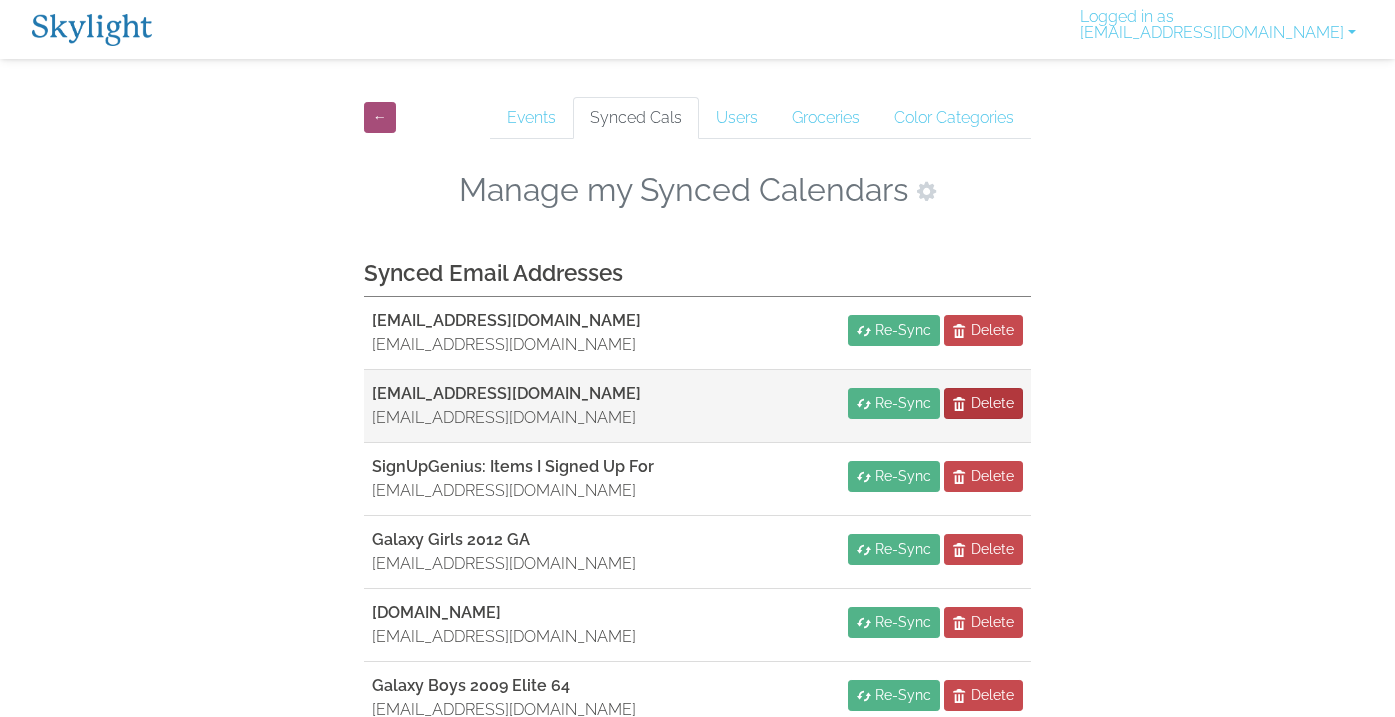 click on "Delete" at bounding box center [992, 403] 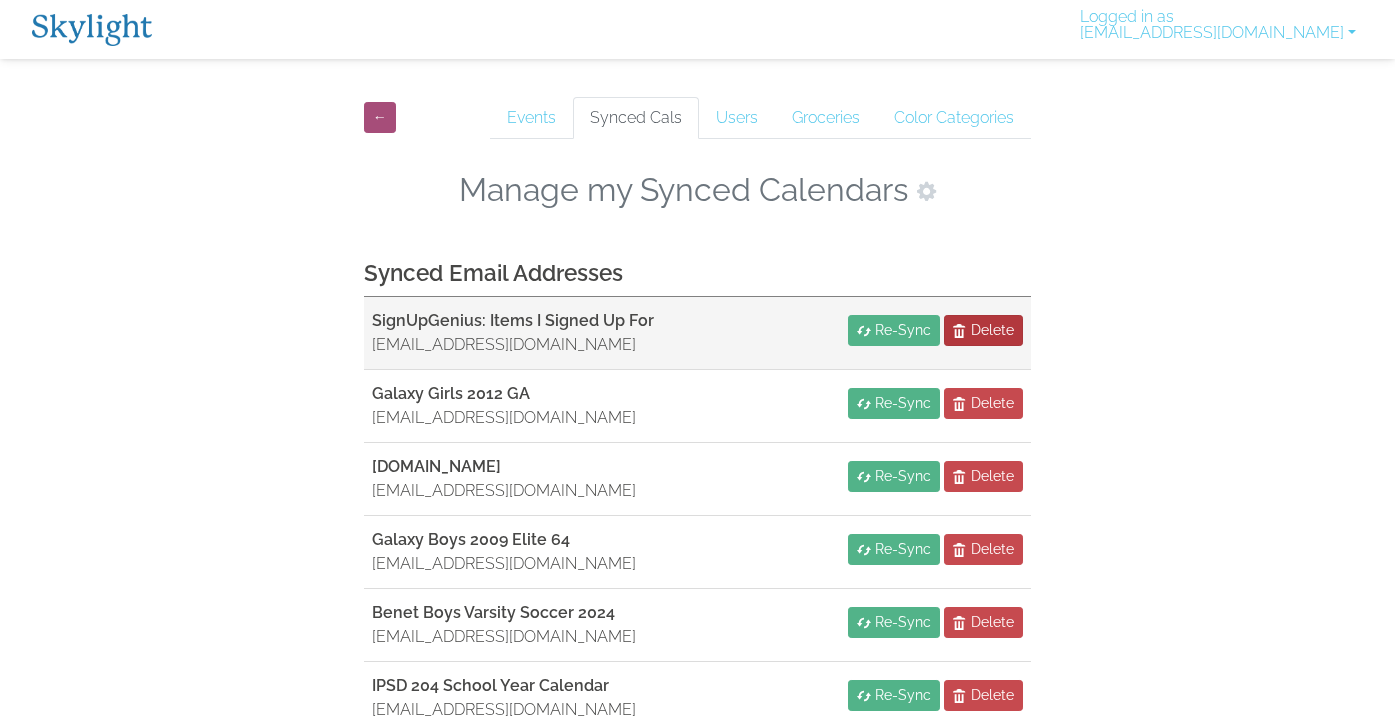 click on "Delete" at bounding box center [992, 330] 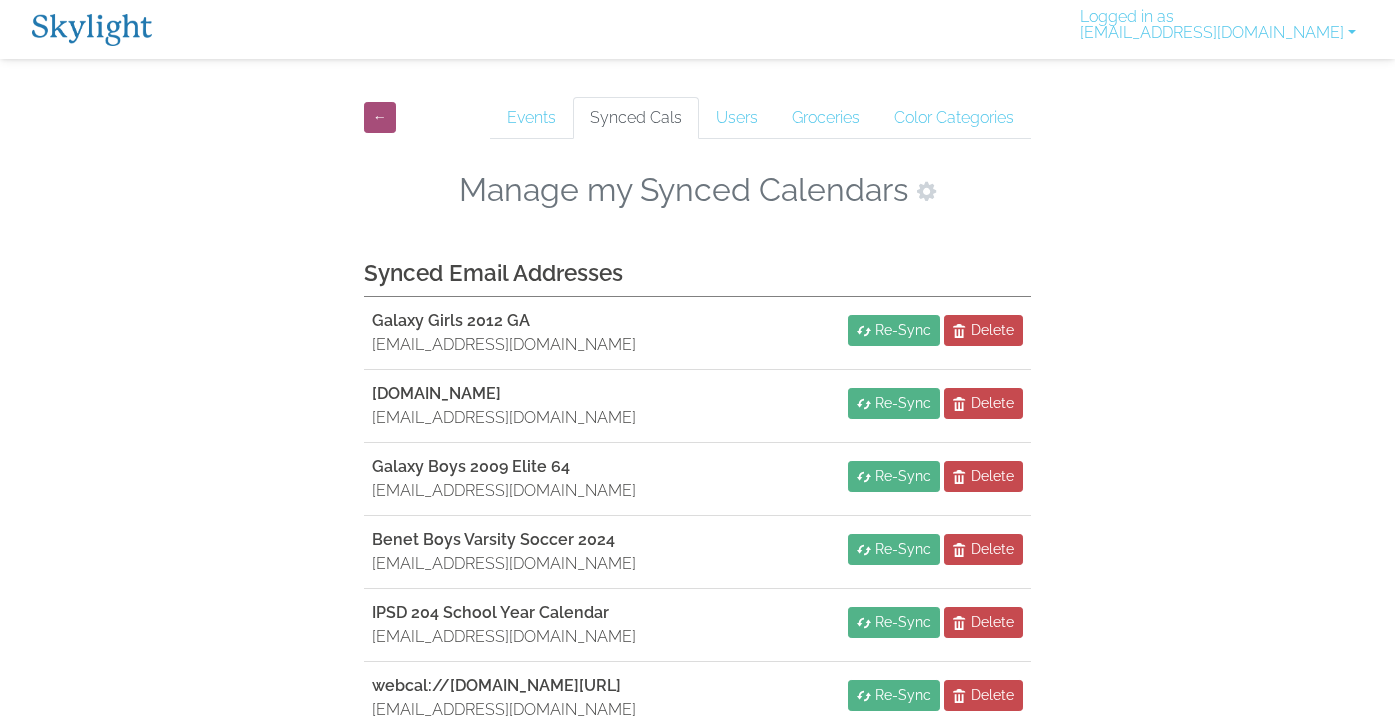 scroll, scrollTop: 0, scrollLeft: 0, axis: both 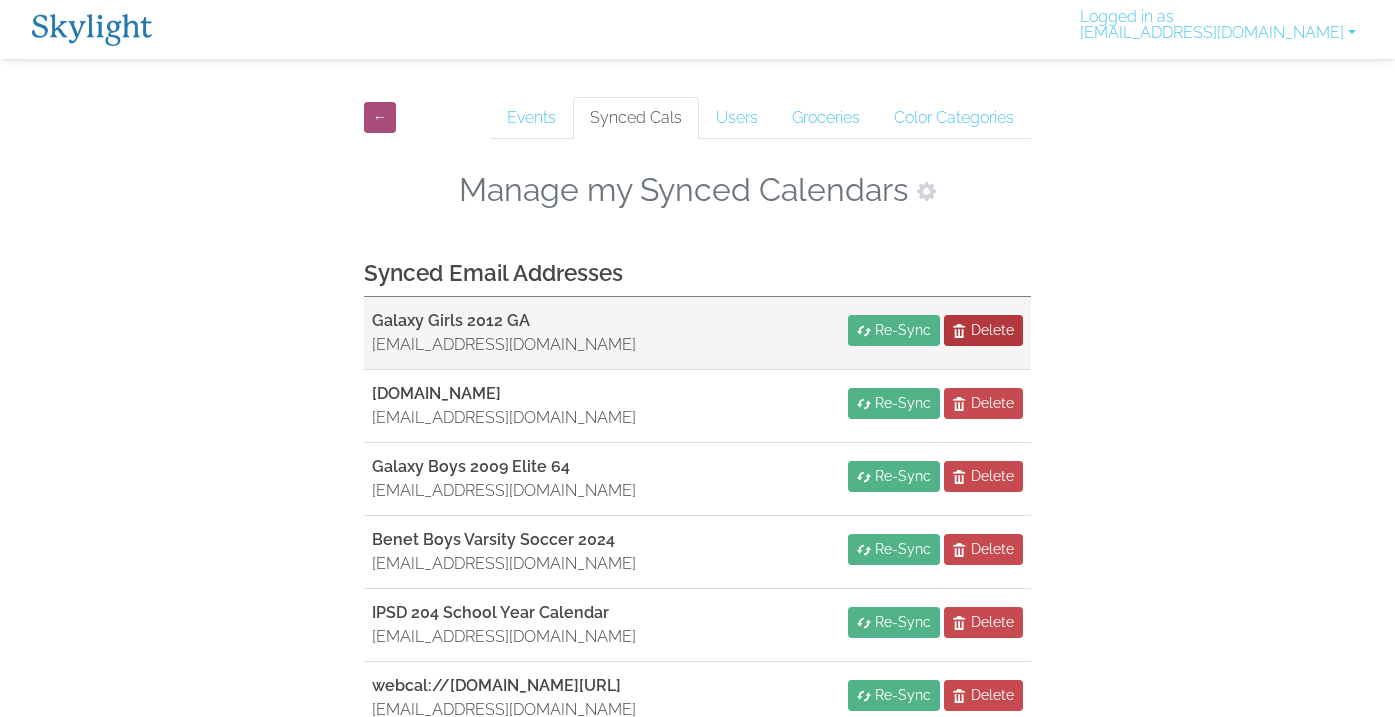 click on "Delete" at bounding box center [992, 330] 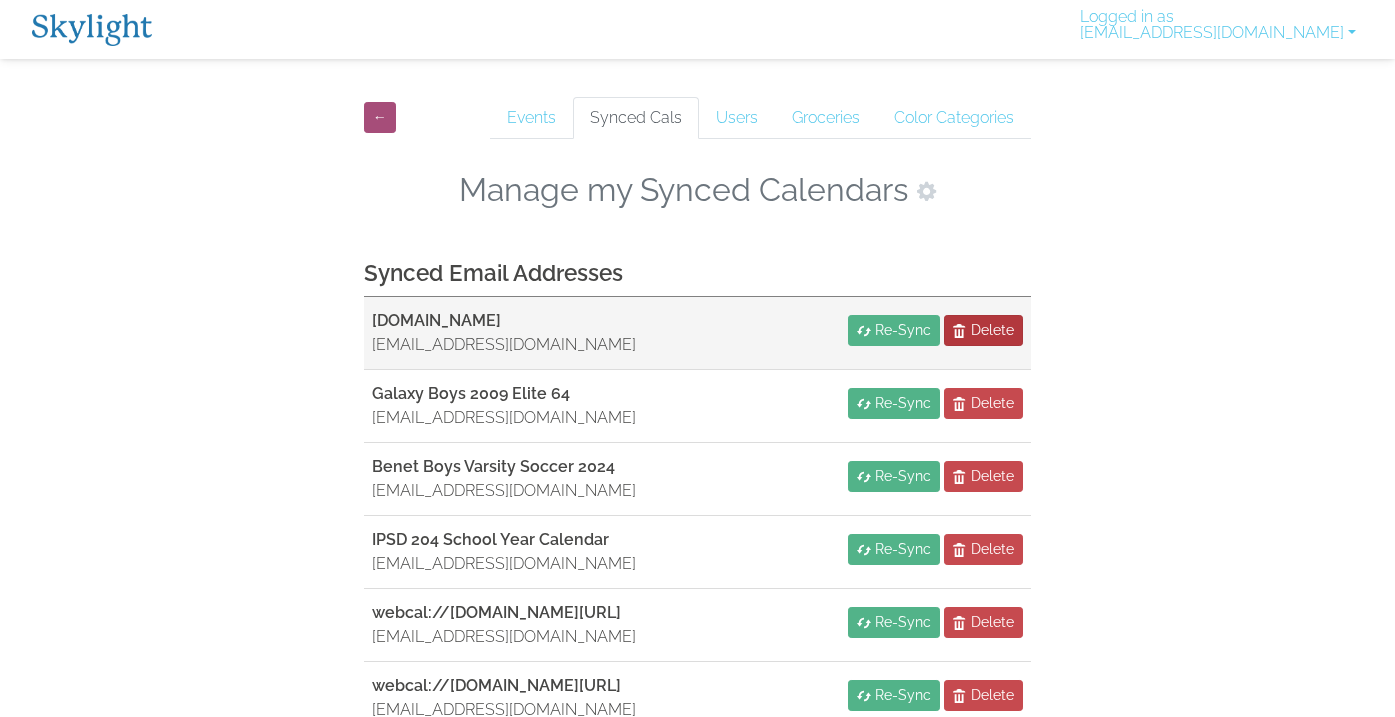 click on "Delete" at bounding box center [992, 330] 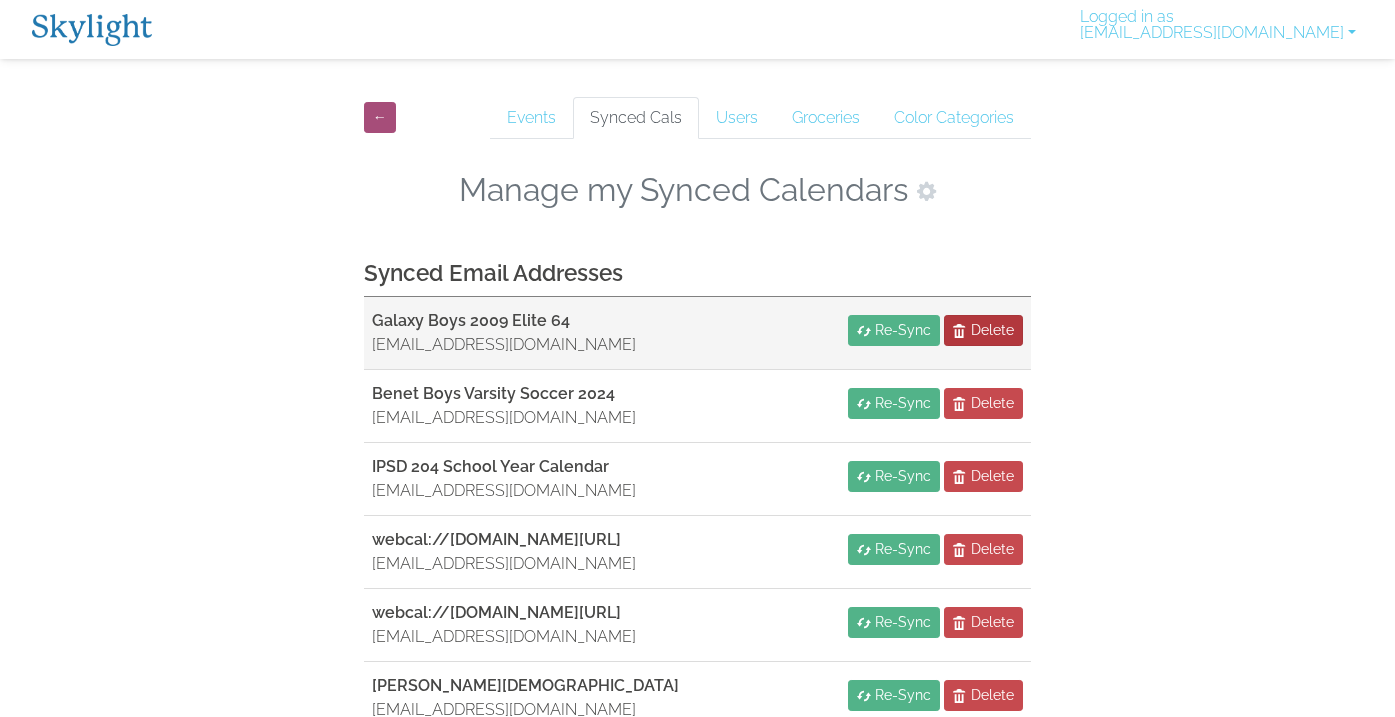 click on "Delete" at bounding box center (992, 330) 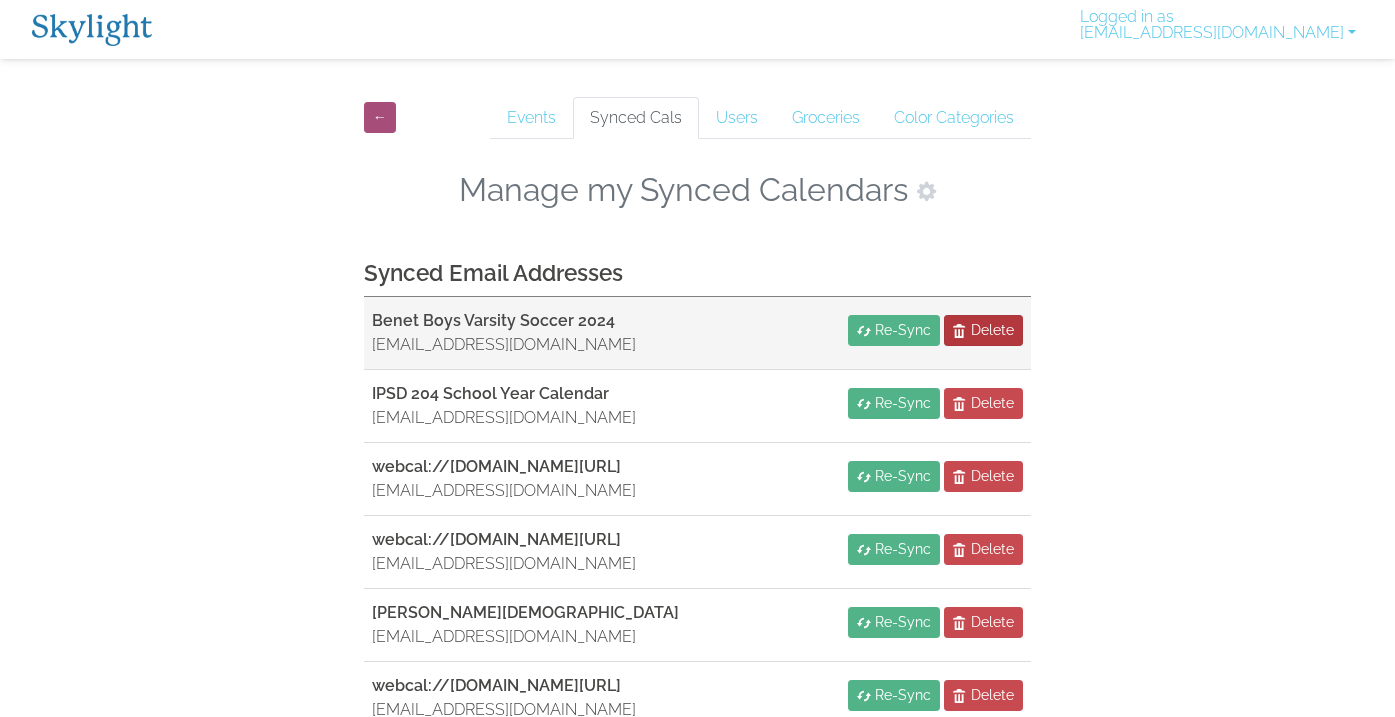 click on "Delete" at bounding box center (992, 330) 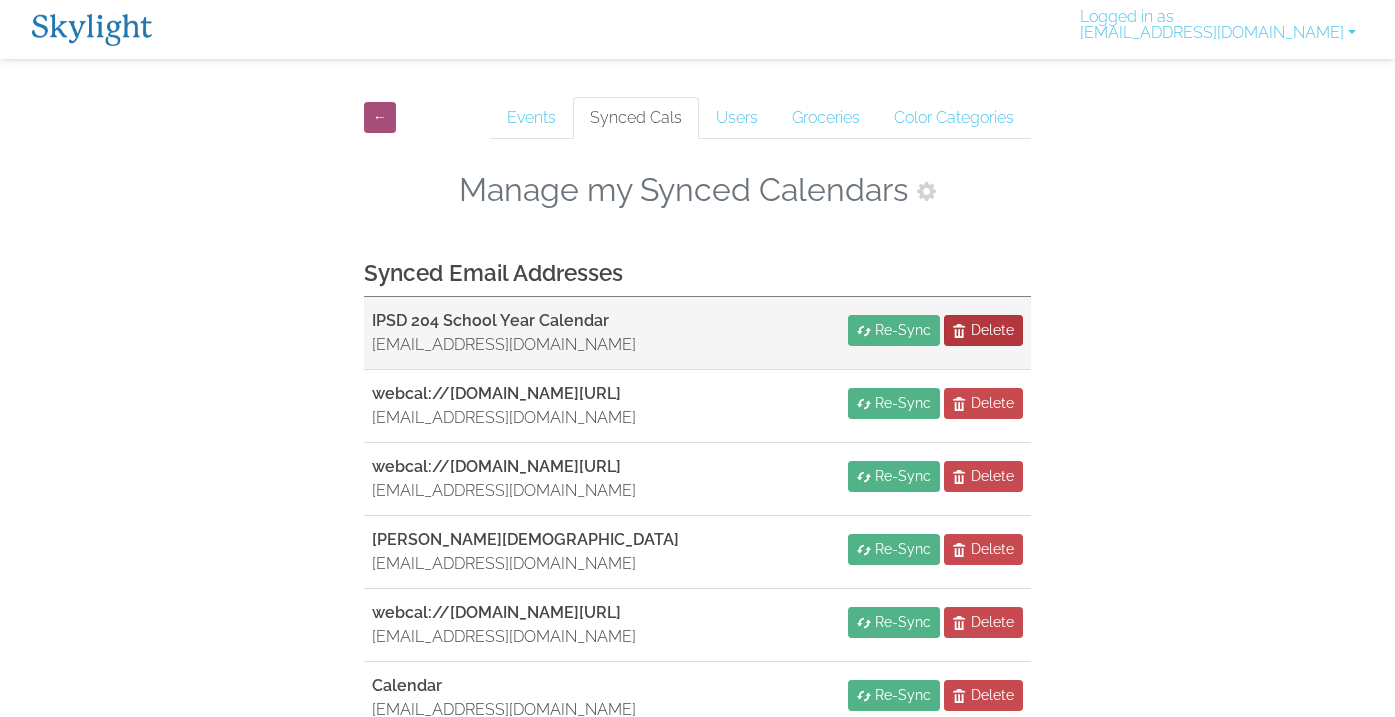 click on "Delete" at bounding box center [992, 330] 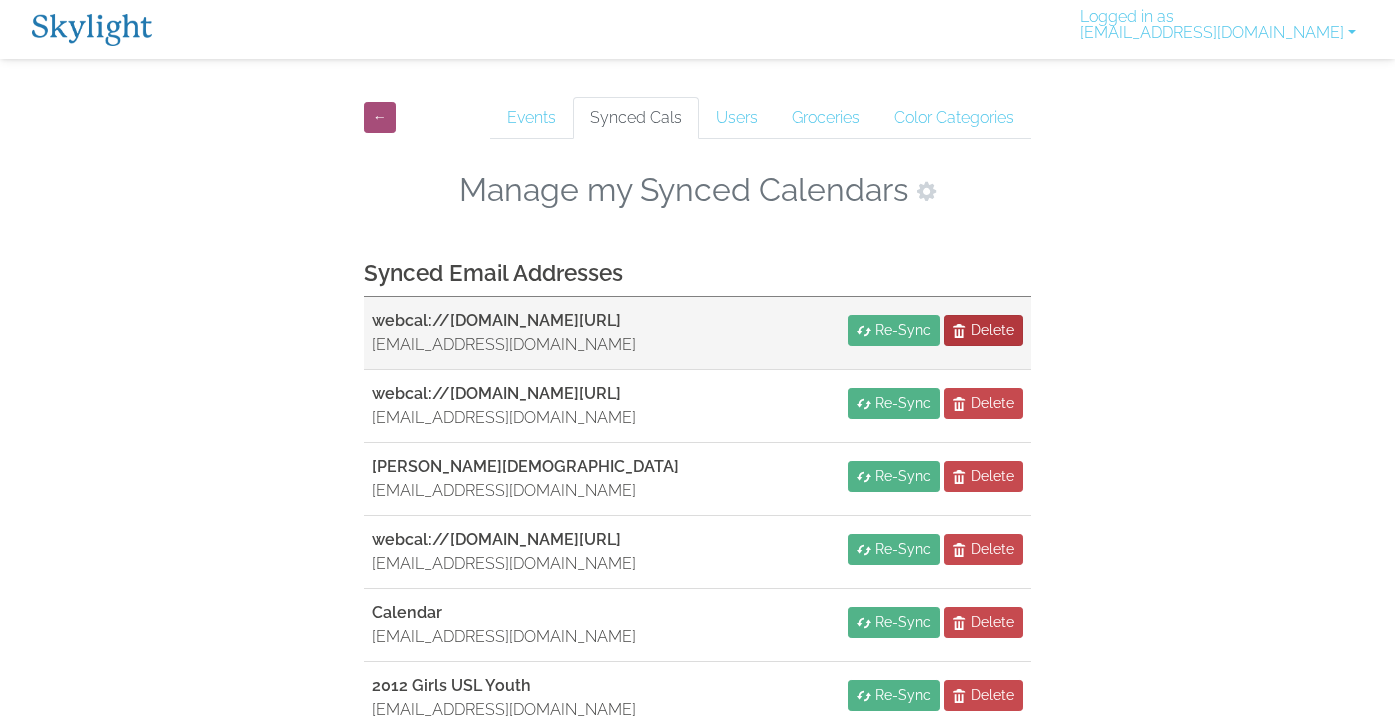 click on "Delete" at bounding box center (992, 330) 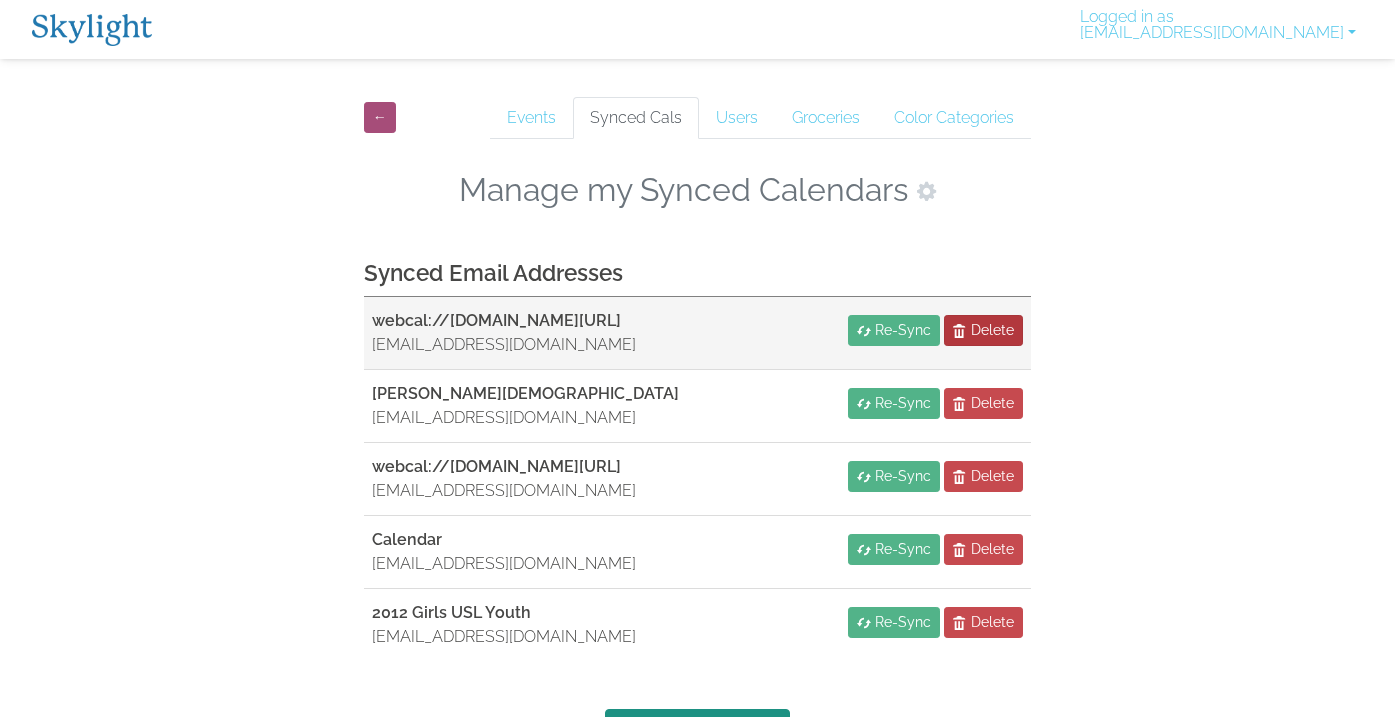 click on "Delete" at bounding box center (992, 330) 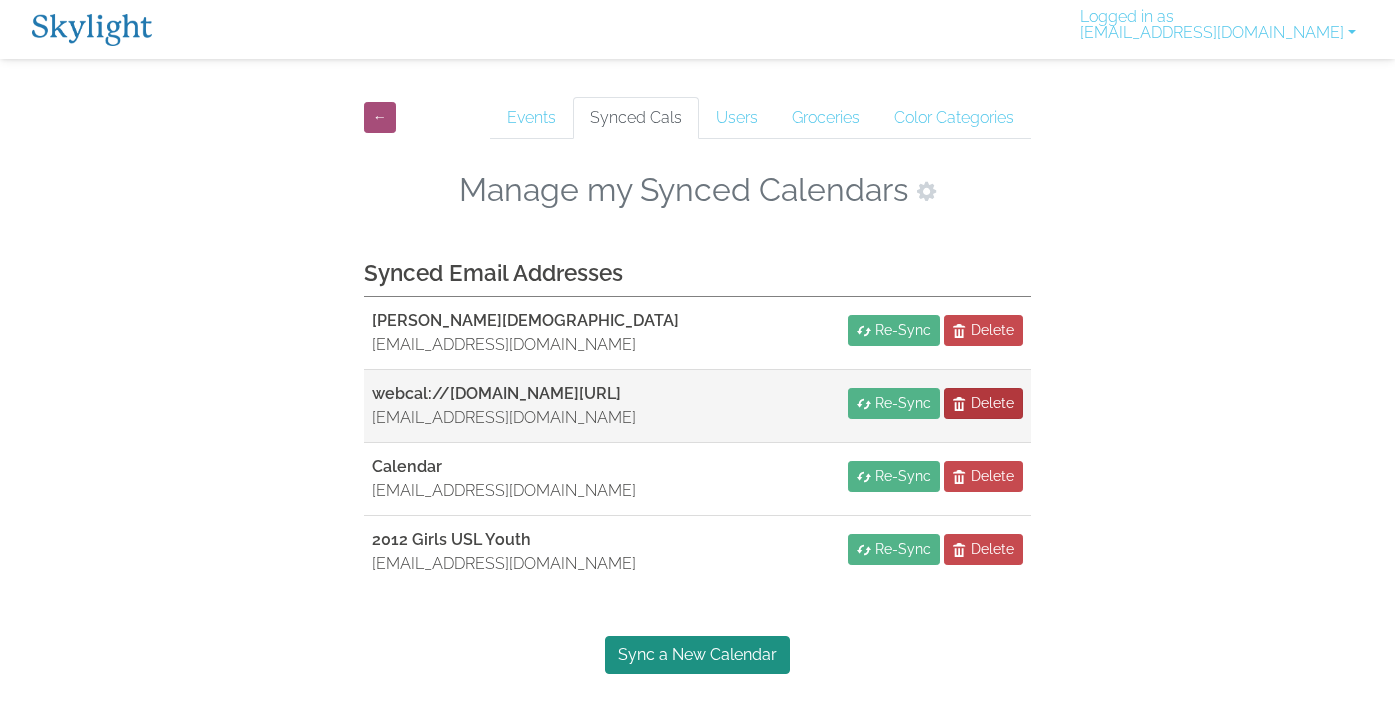 click on "Delete" at bounding box center [992, 403] 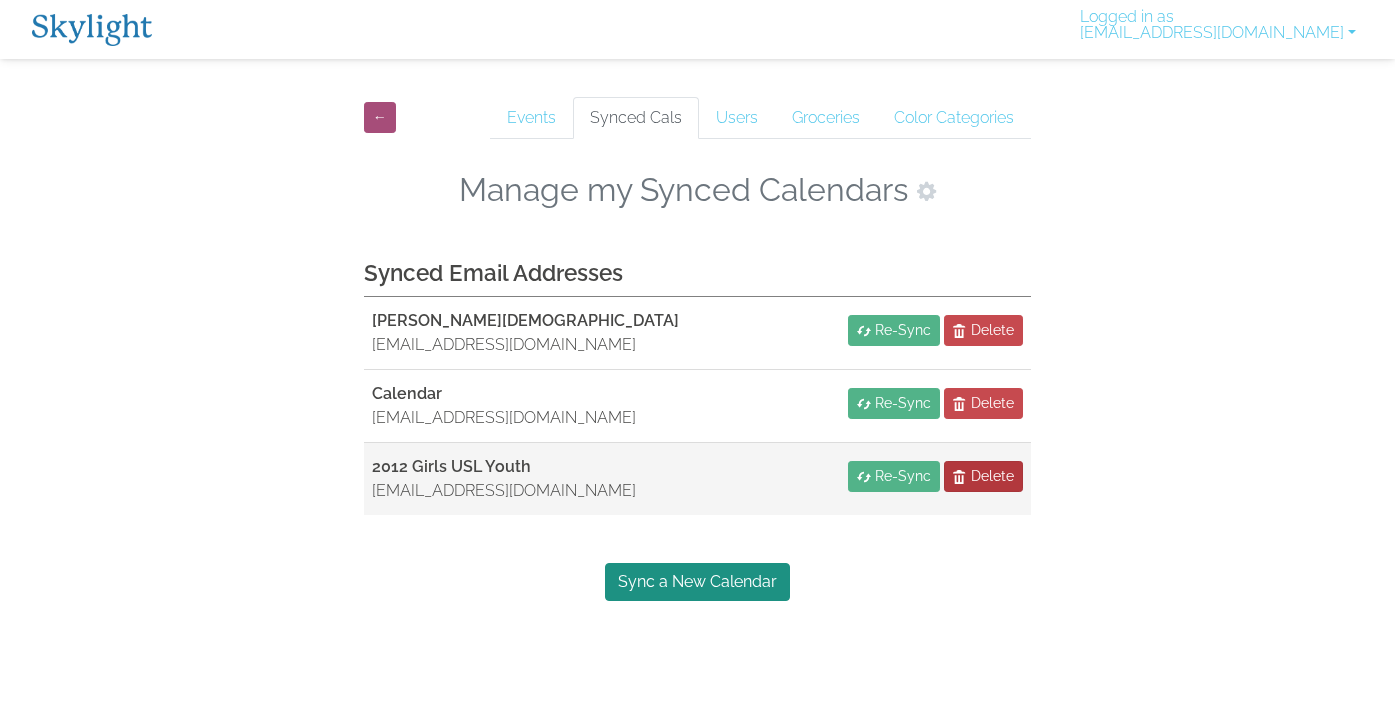 click on "Delete" at bounding box center (992, 476) 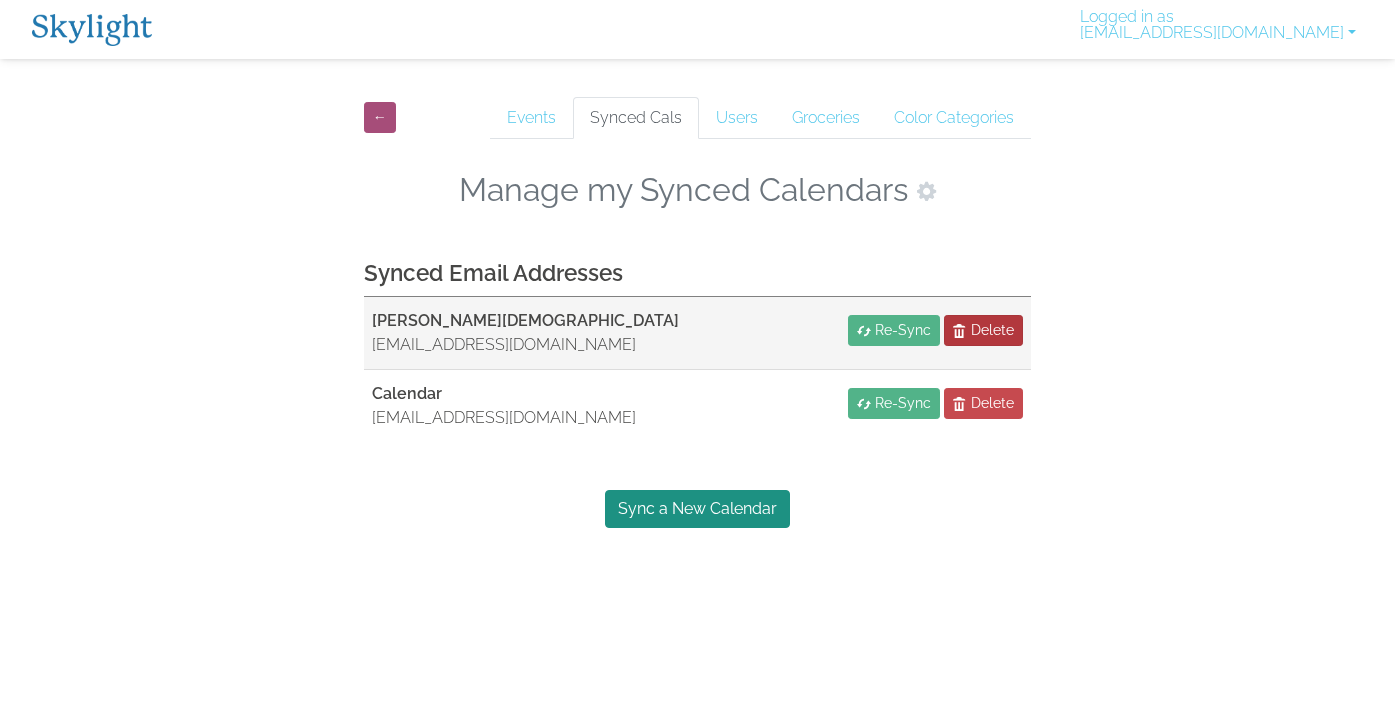 click on "Delete" at bounding box center (992, 330) 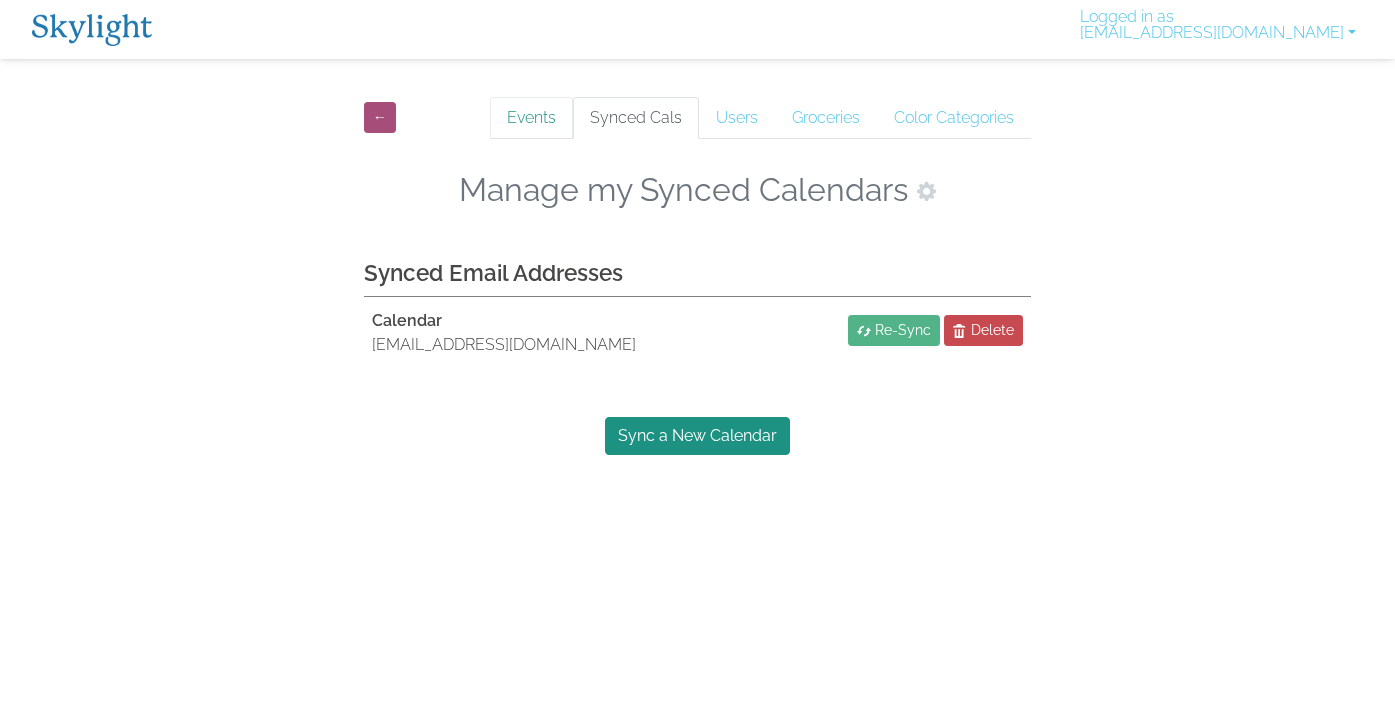 click on "Events" at bounding box center (531, 118) 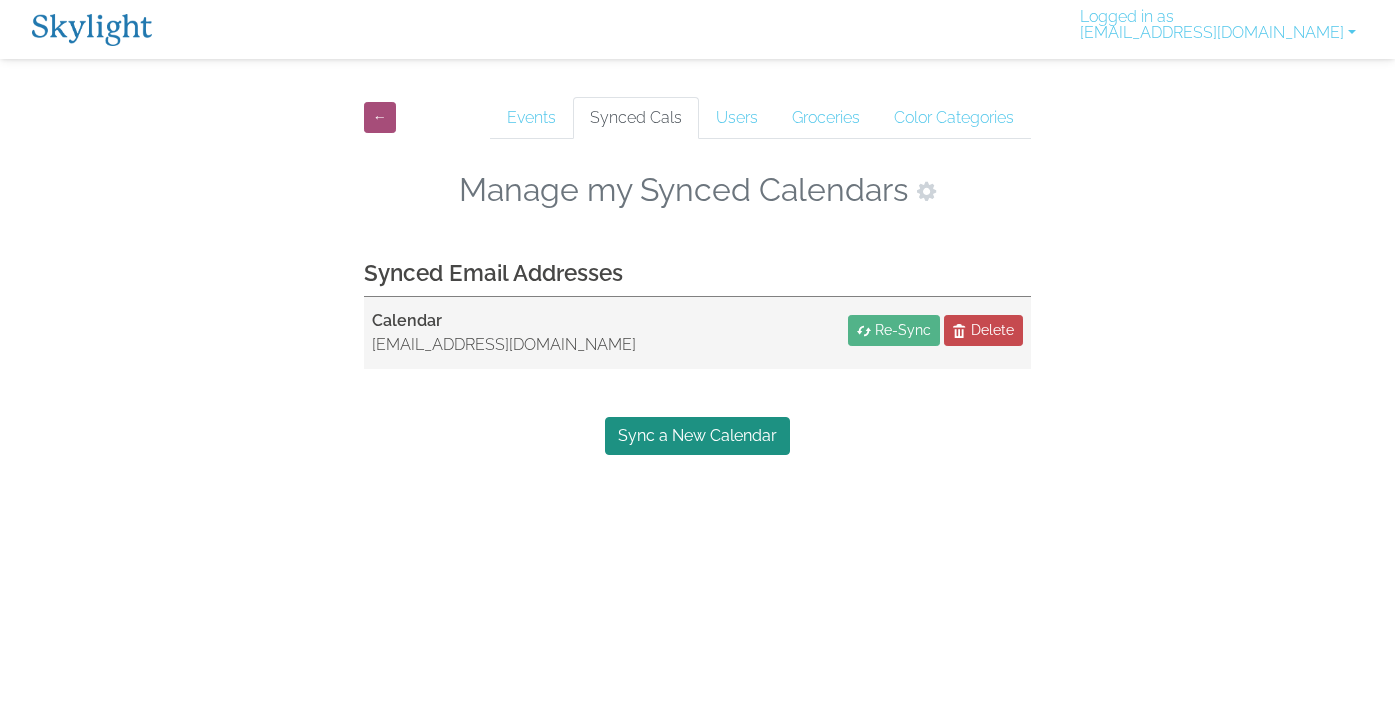 scroll, scrollTop: 0, scrollLeft: 0, axis: both 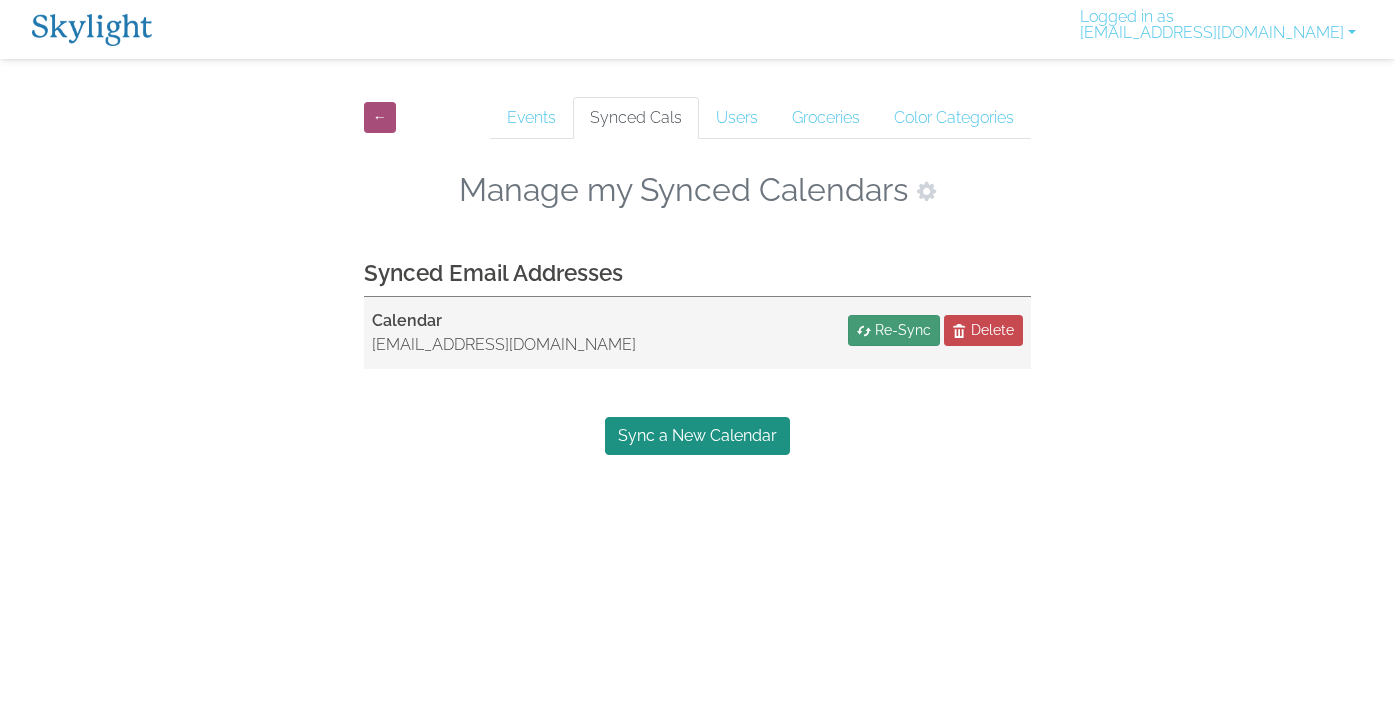 click on "Re-Sync" at bounding box center [903, 330] 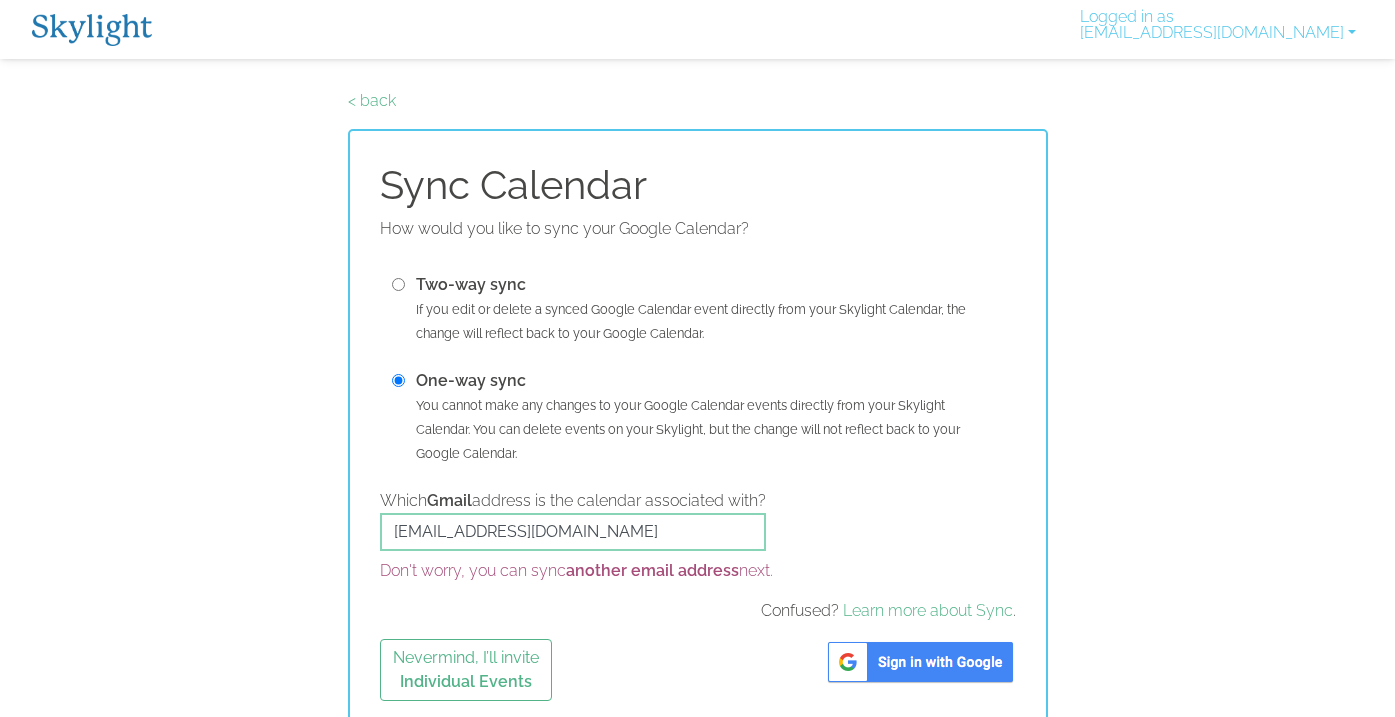 scroll, scrollTop: 0, scrollLeft: 0, axis: both 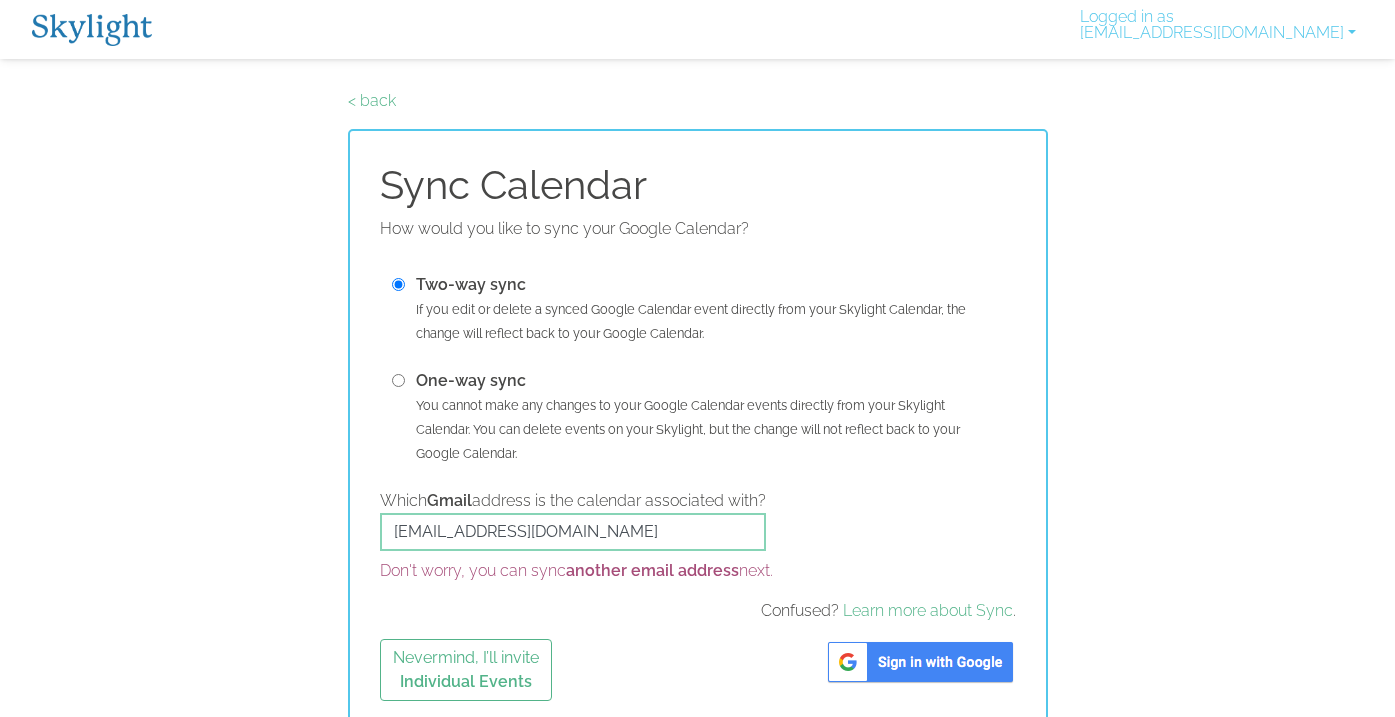 click at bounding box center [920, 662] 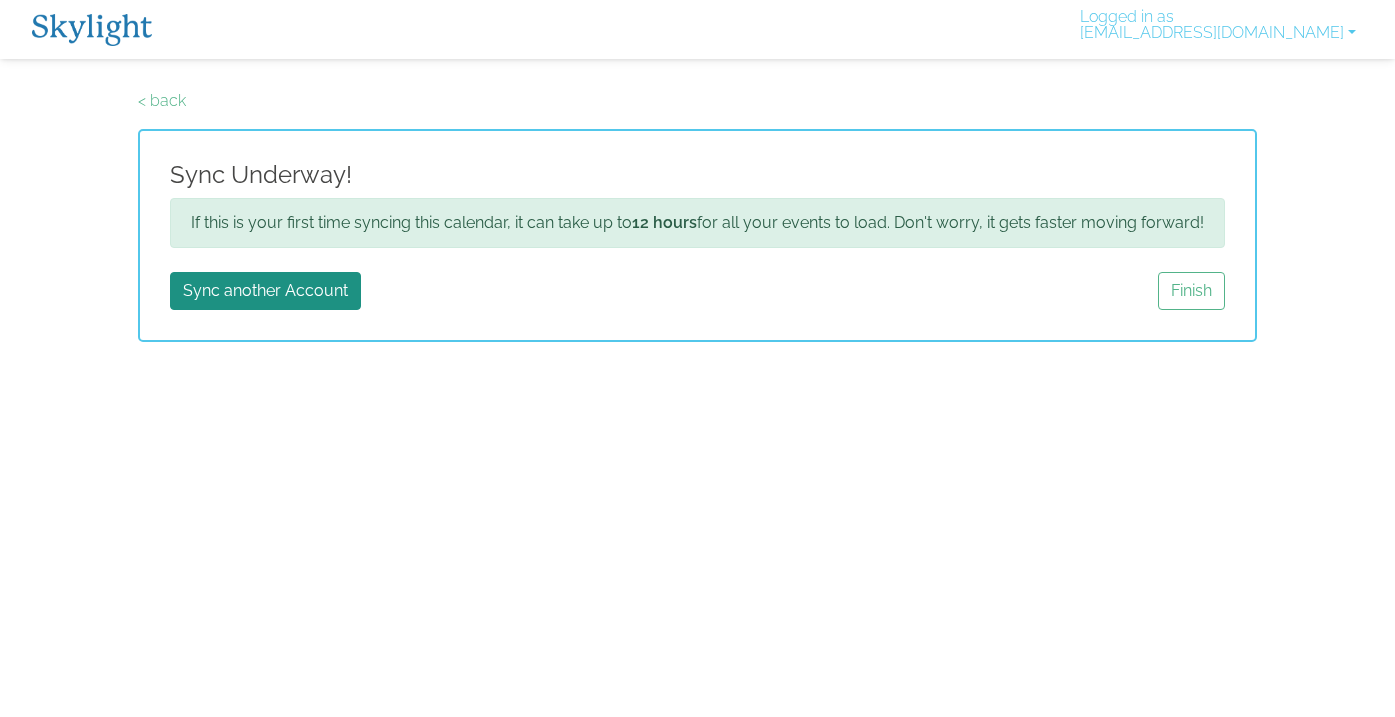 scroll, scrollTop: 0, scrollLeft: 0, axis: both 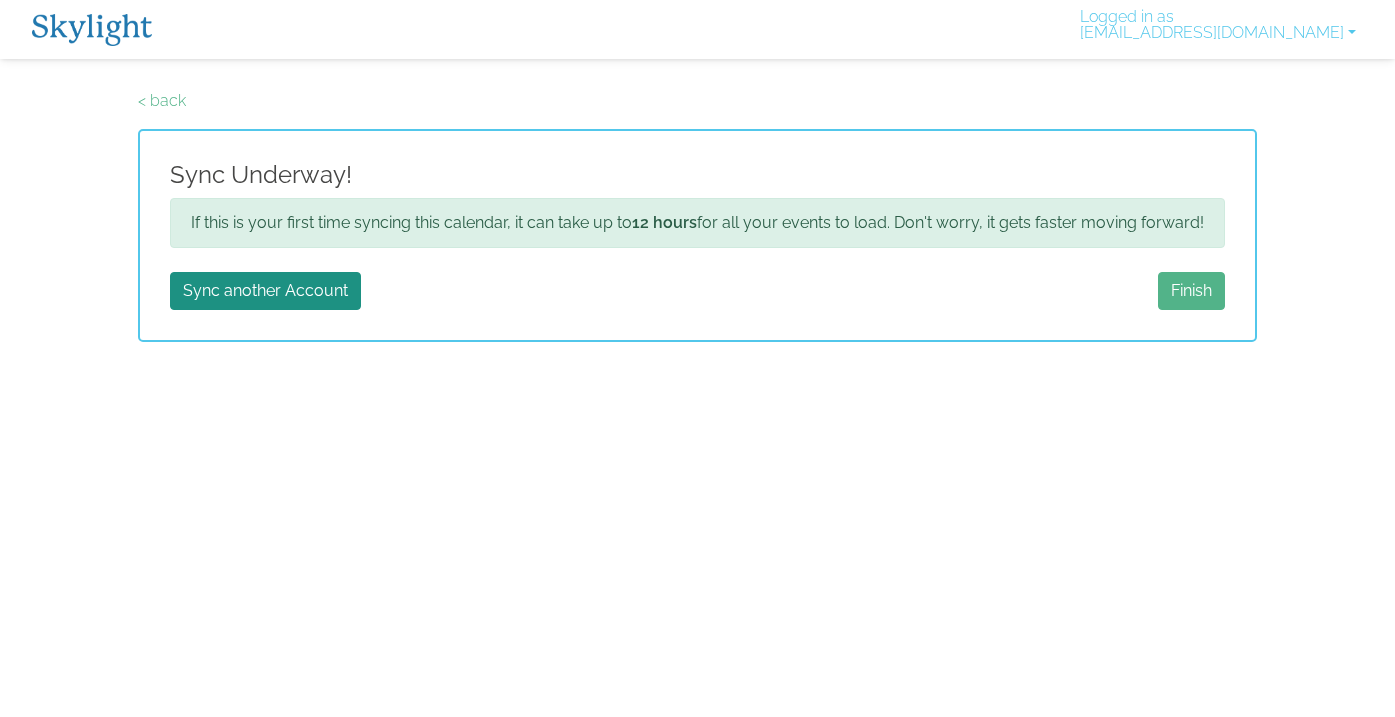 click on "Finish" at bounding box center (1191, 291) 